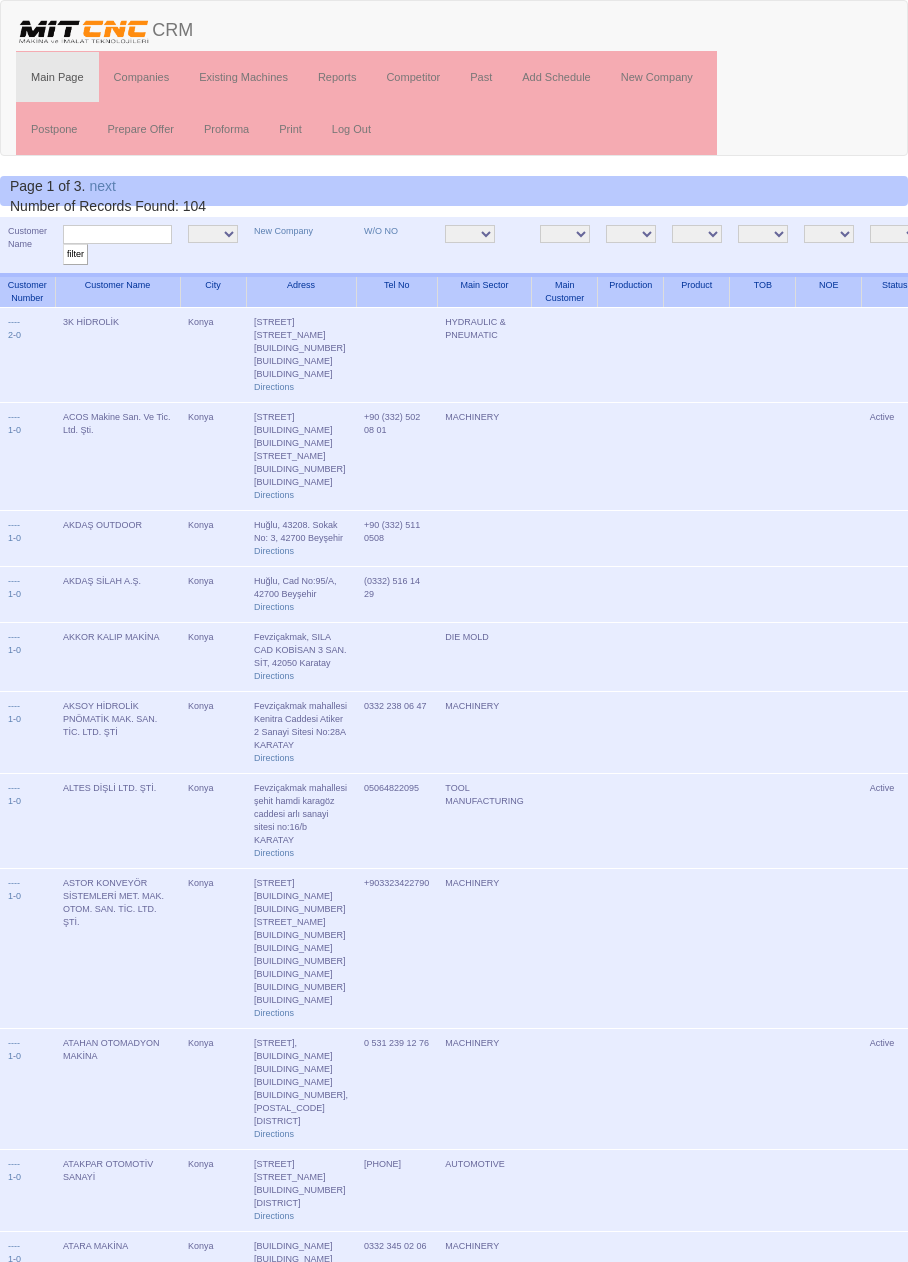 scroll, scrollTop: 0, scrollLeft: 0, axis: both 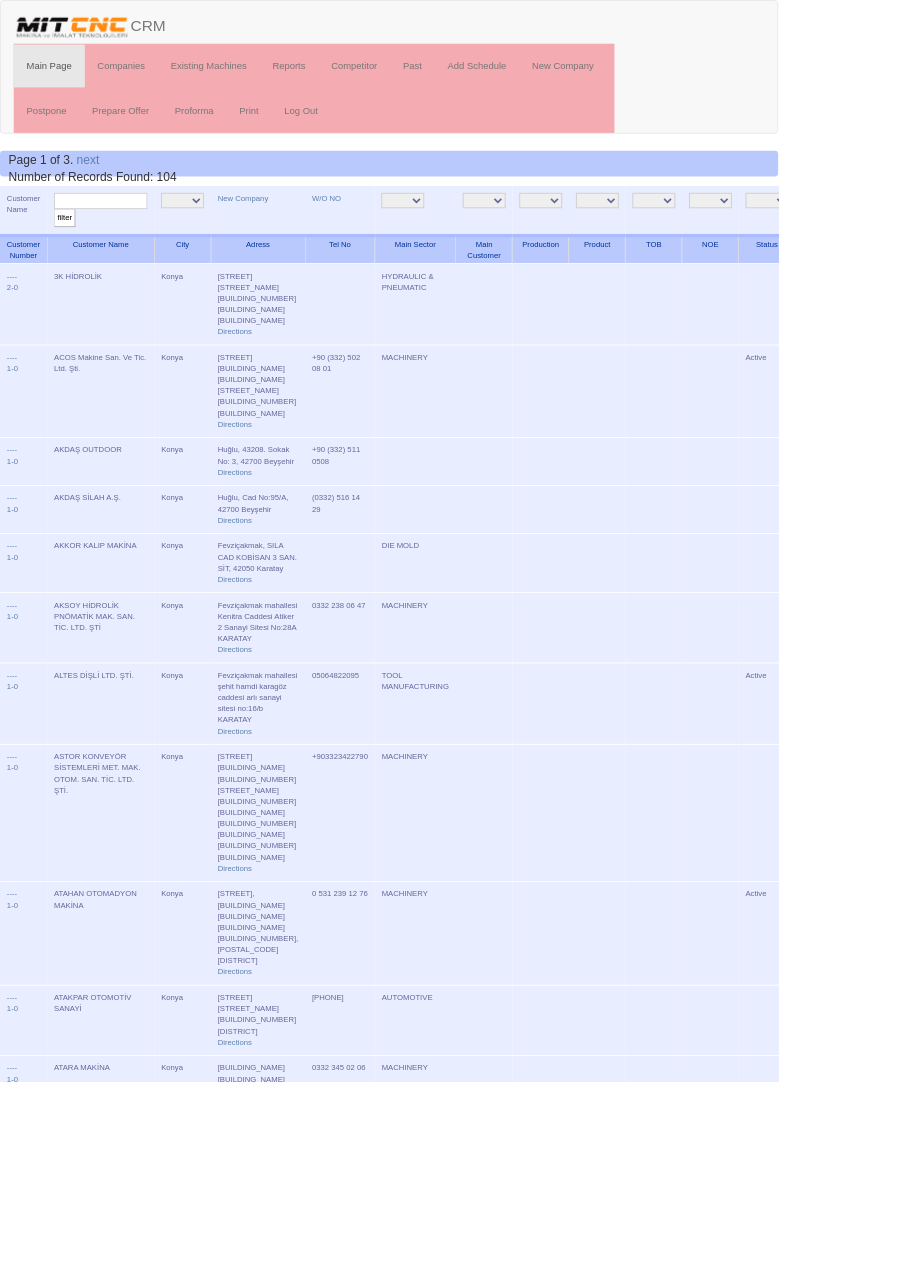 click at bounding box center (117, 234) 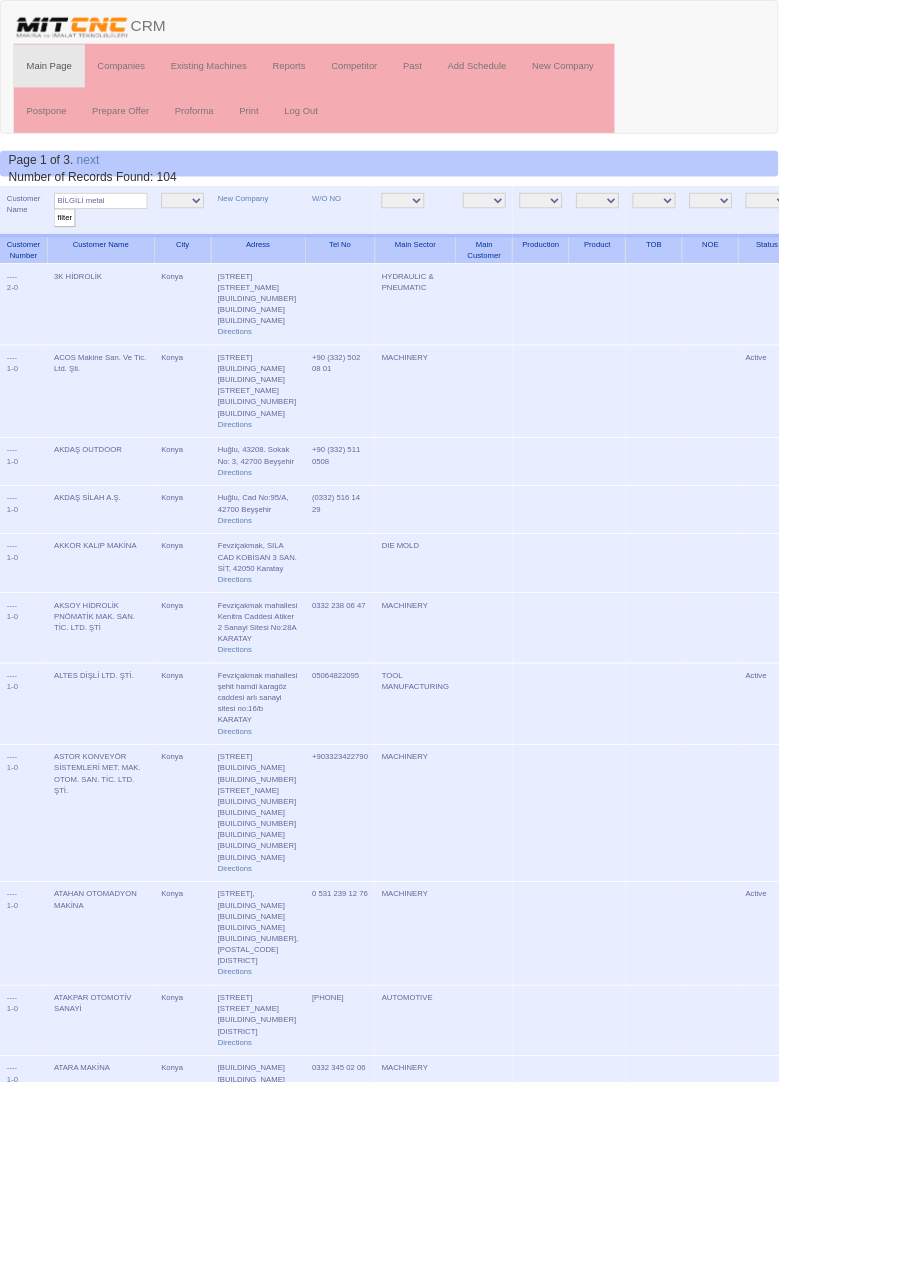 type on "BİLGİLİ metal" 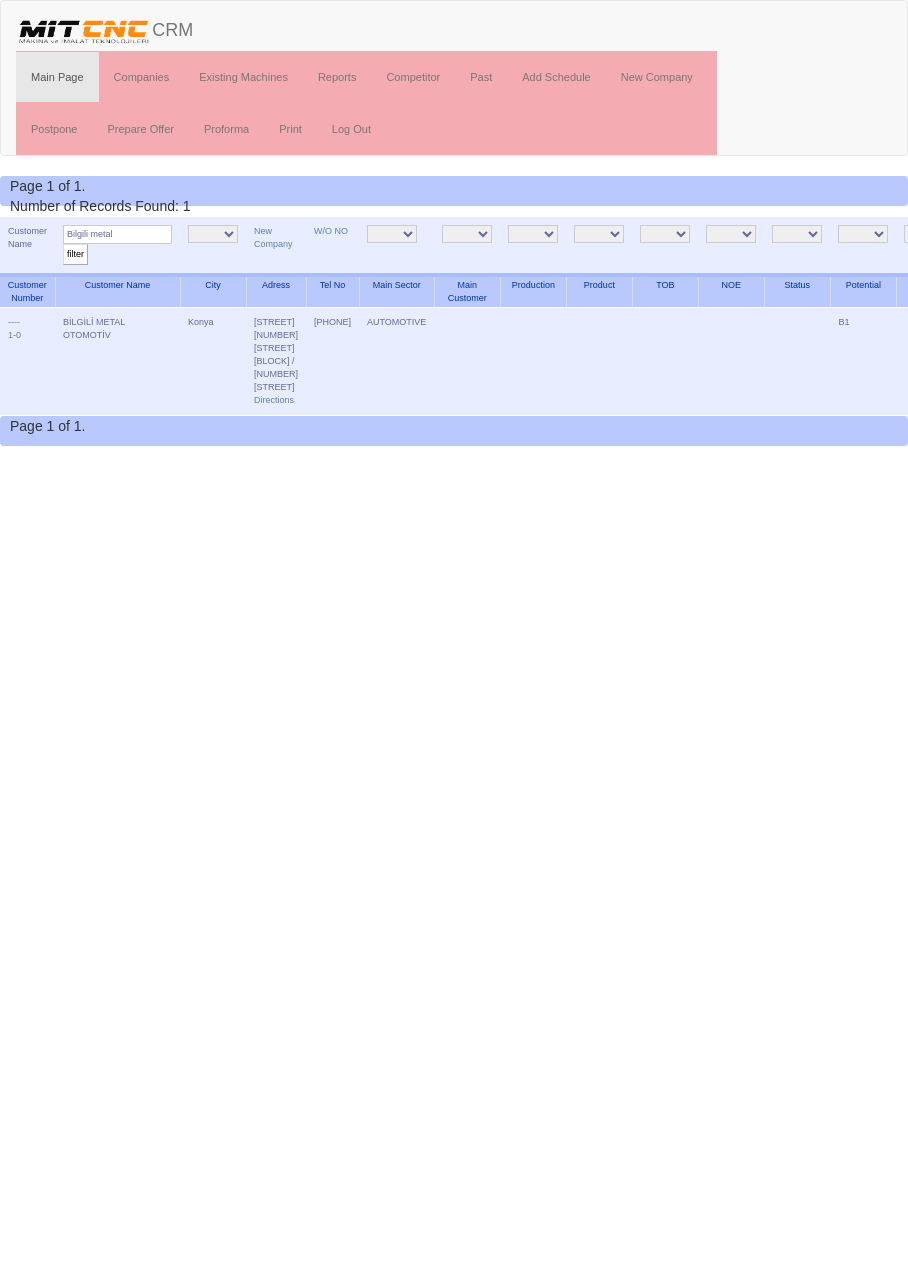 scroll, scrollTop: 0, scrollLeft: 0, axis: both 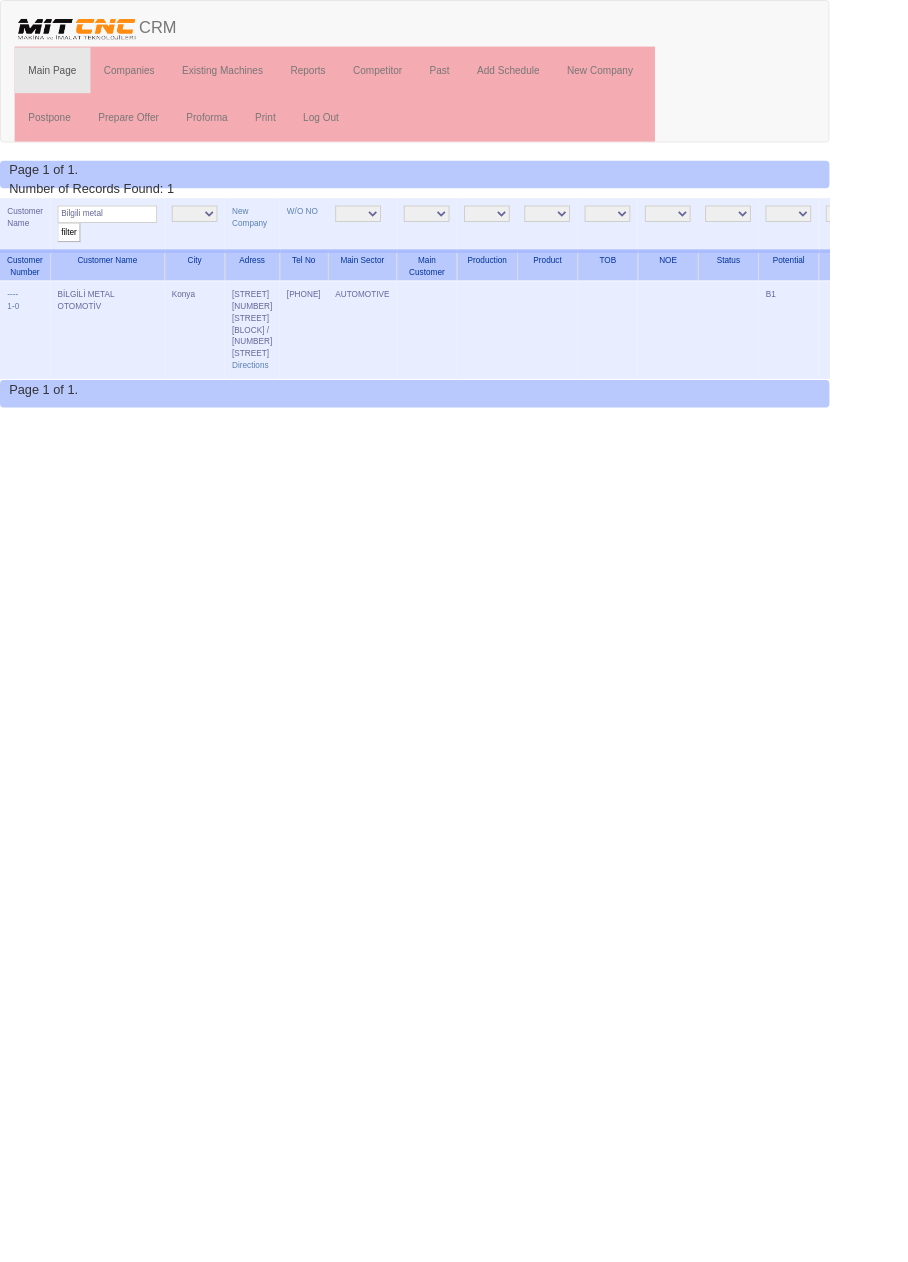 click on "Edit" at bounding box center (978, 322) 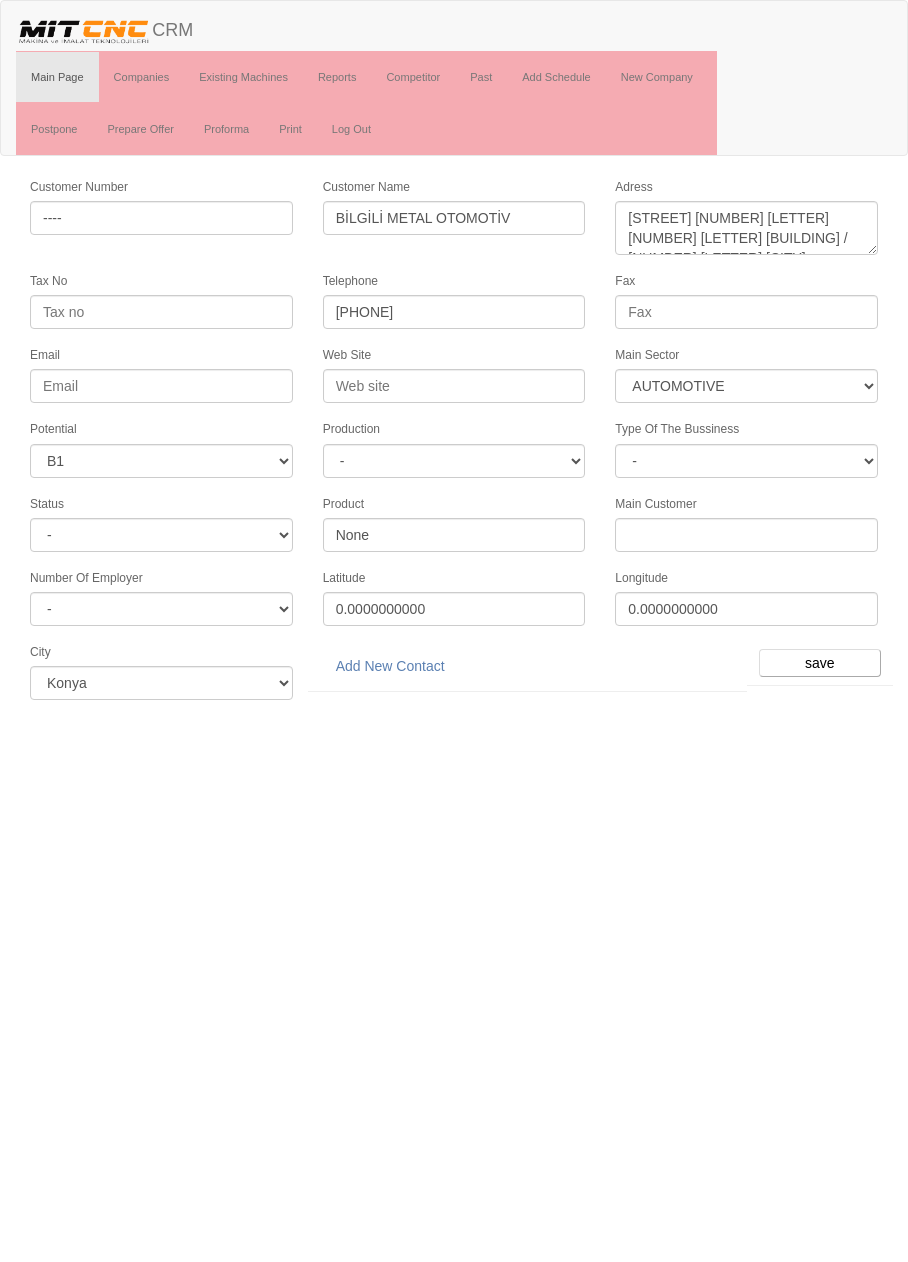 select on "370" 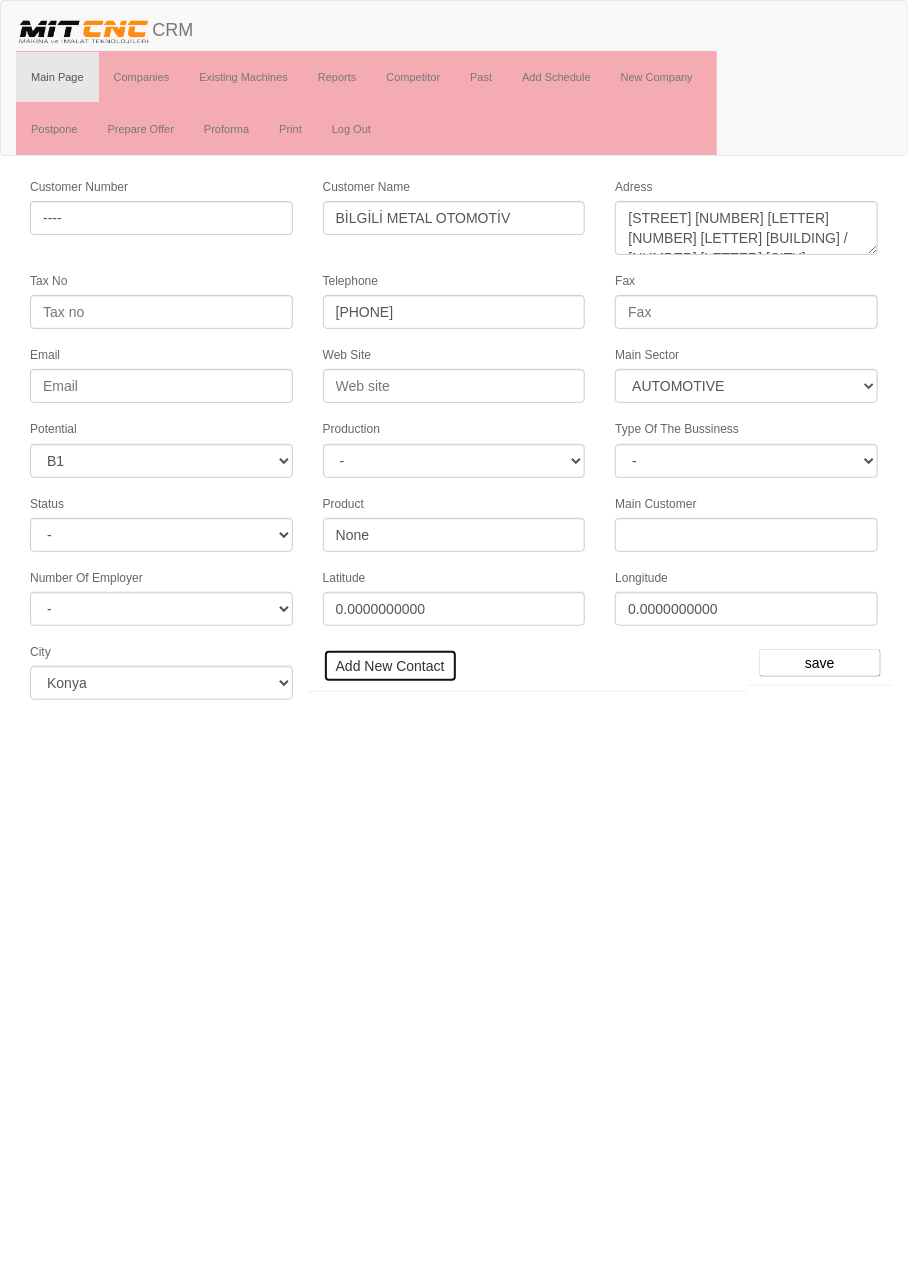 click on "Add New Contact" at bounding box center [390, 666] 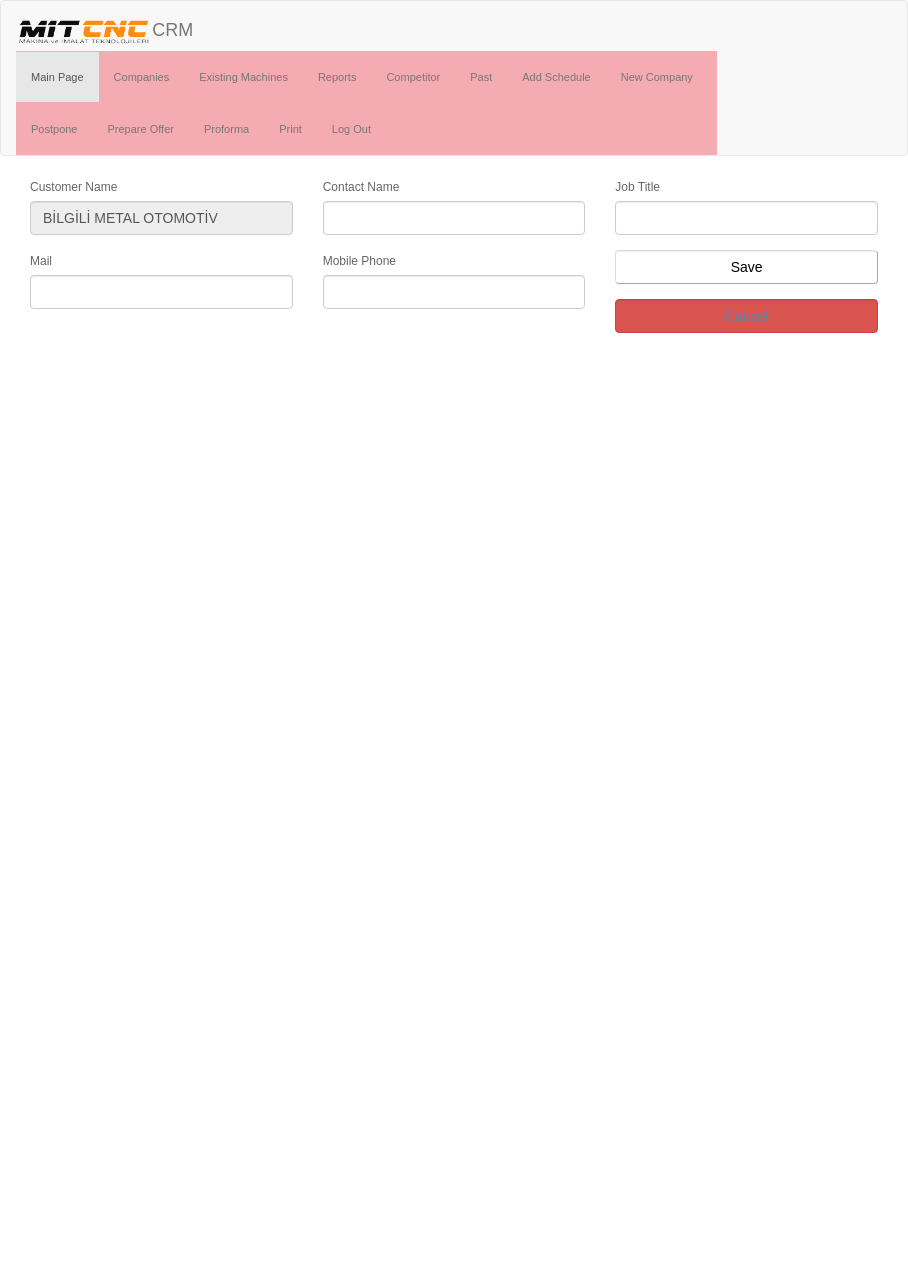 scroll, scrollTop: 0, scrollLeft: 0, axis: both 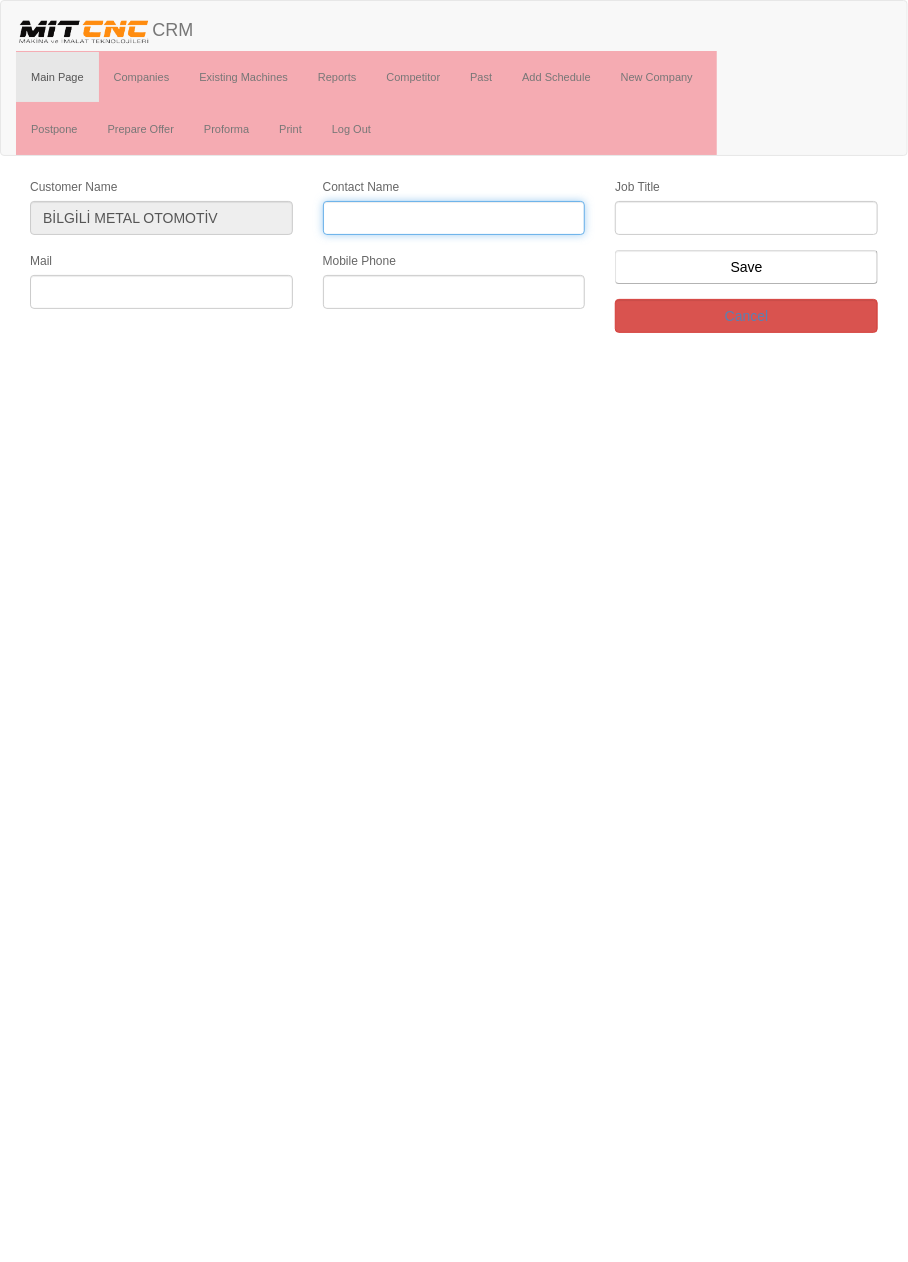 click on "Contact Name" at bounding box center (454, 218) 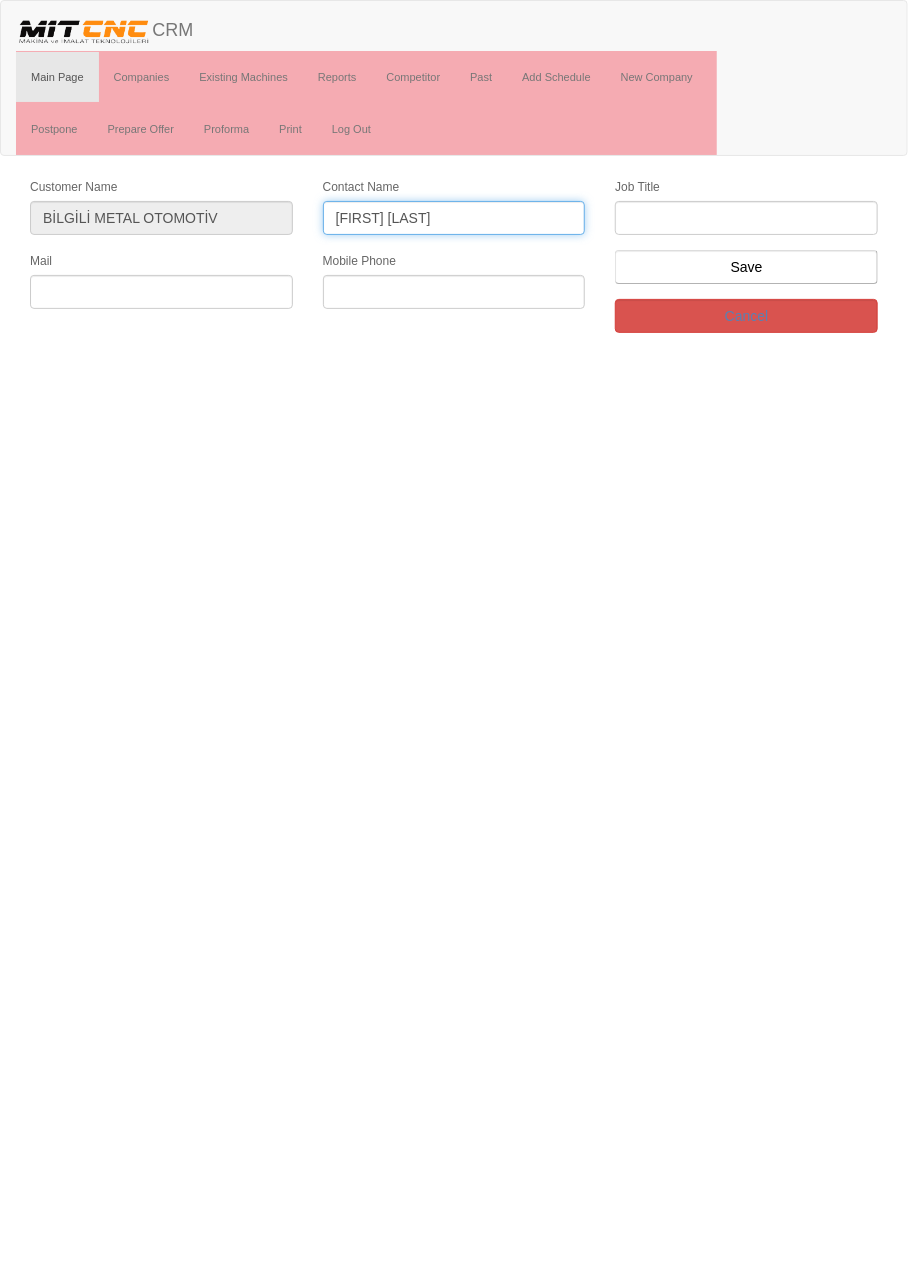 type on "Mehmet Bilgili" 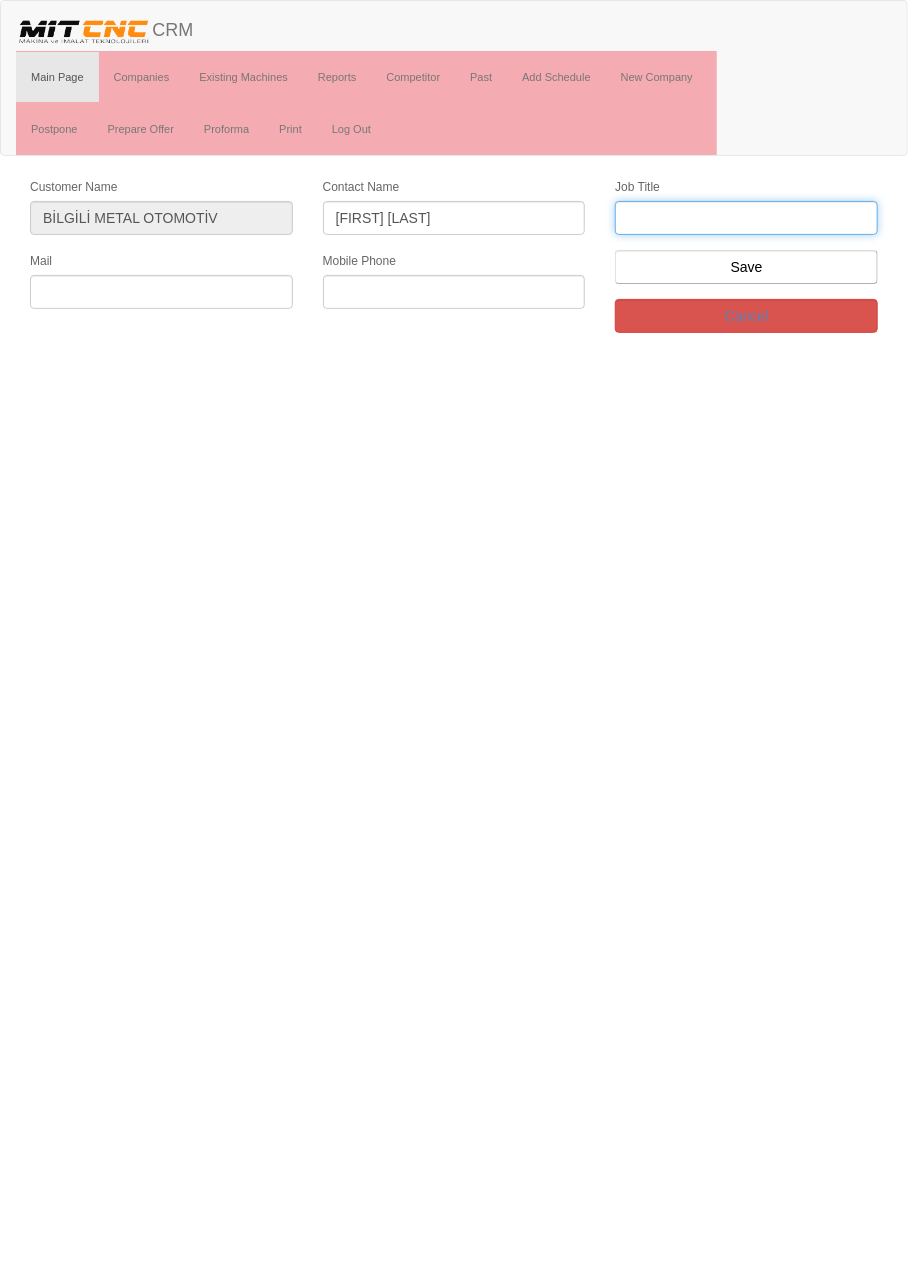click at bounding box center (746, 218) 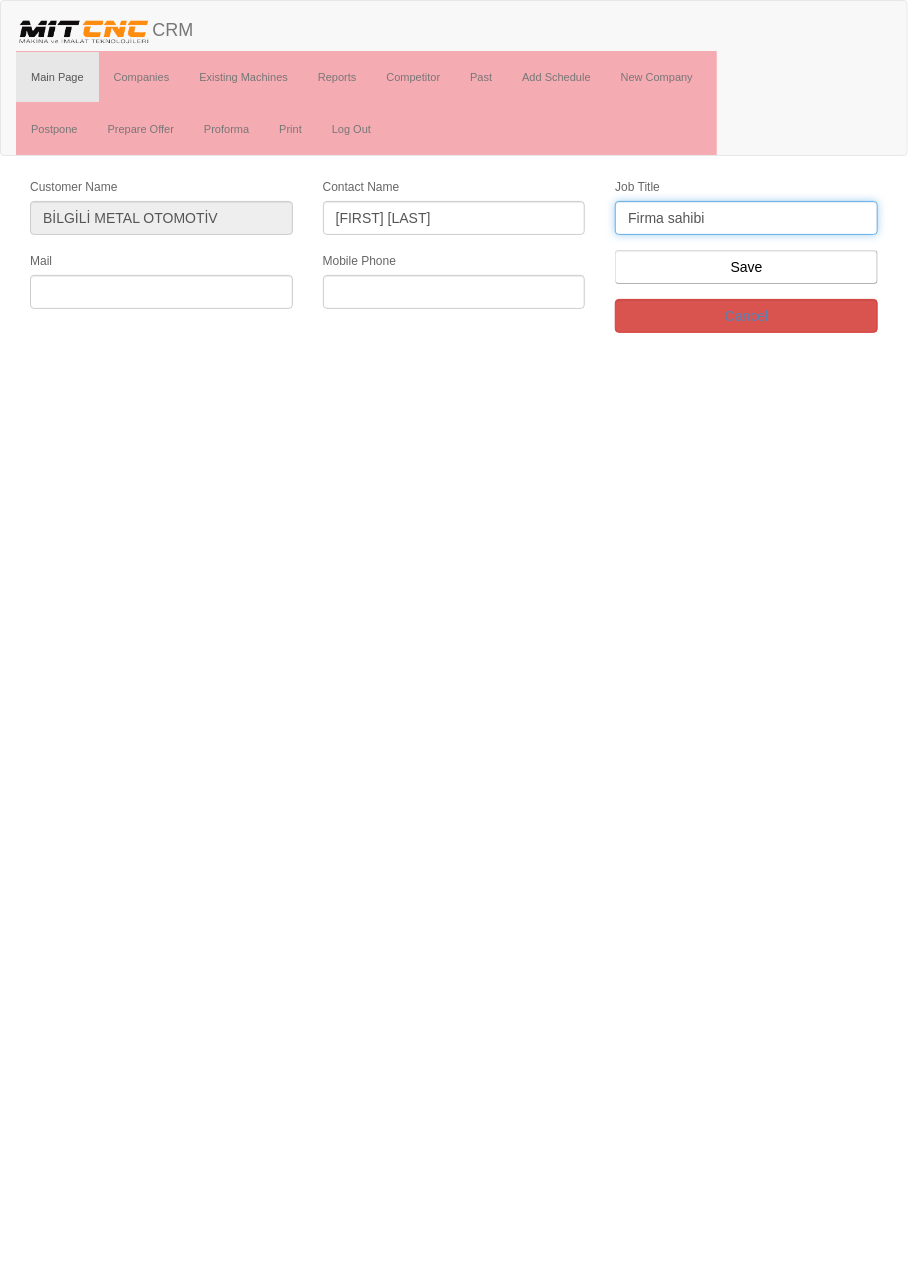 type on "Firma sahibi" 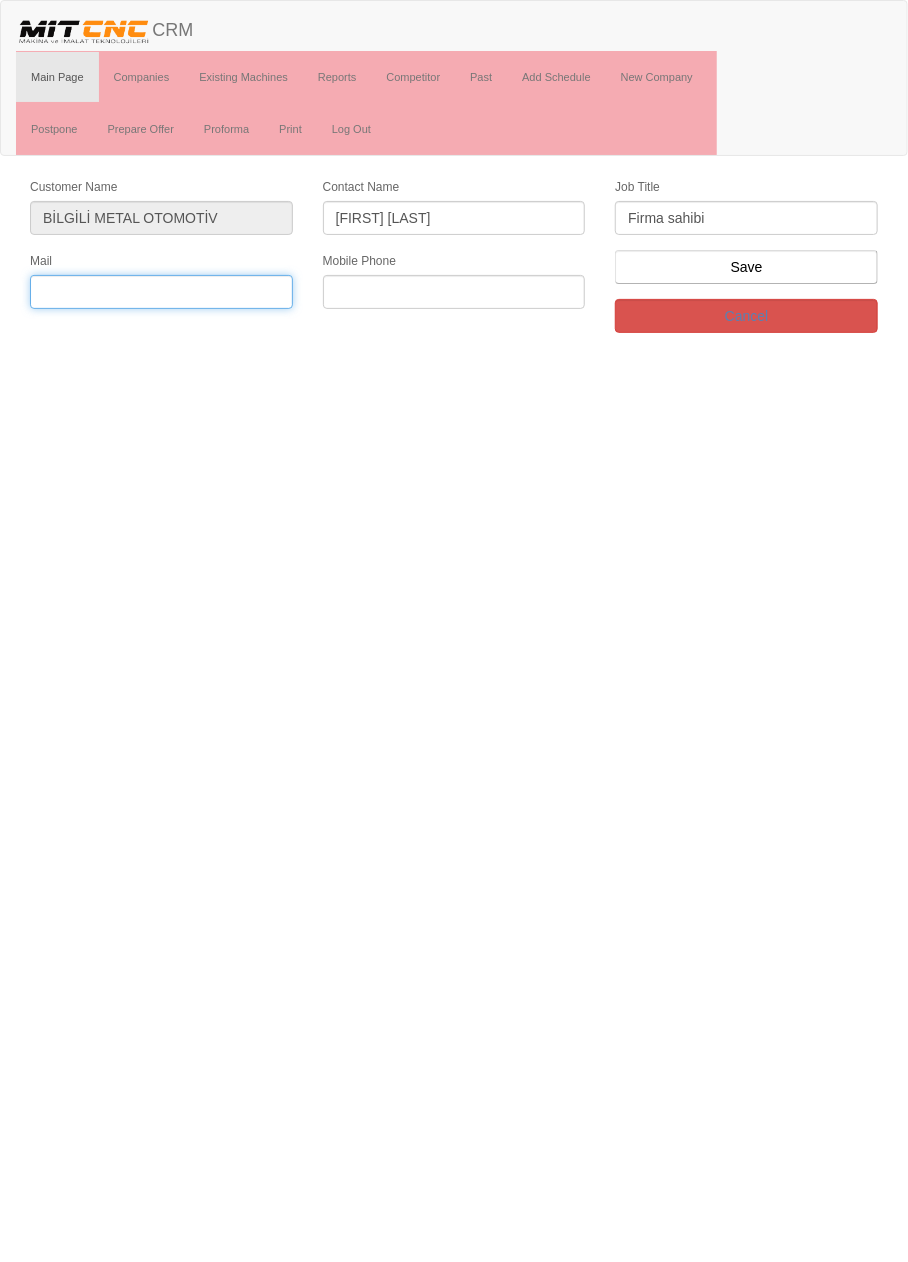 click at bounding box center (161, 292) 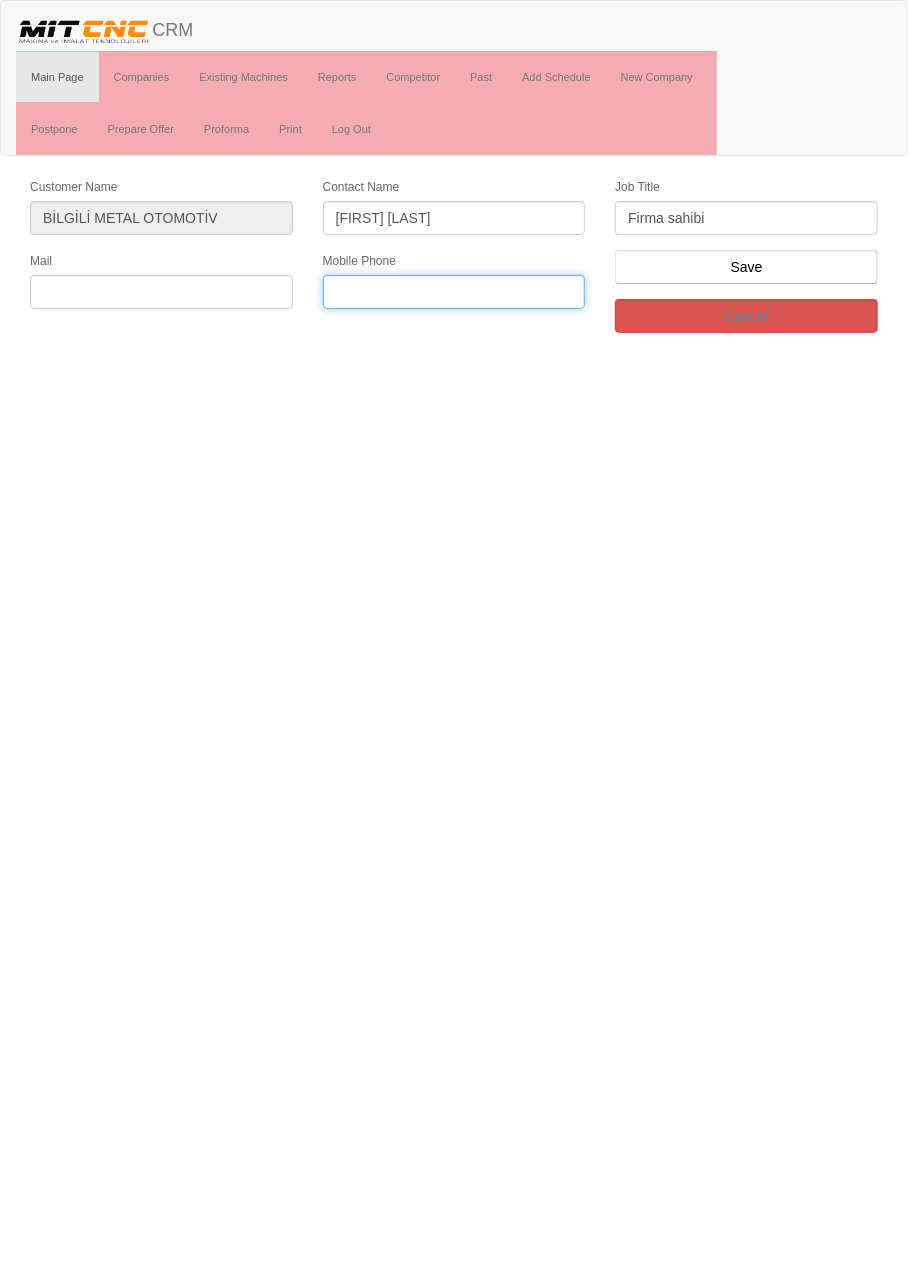 click at bounding box center (454, 292) 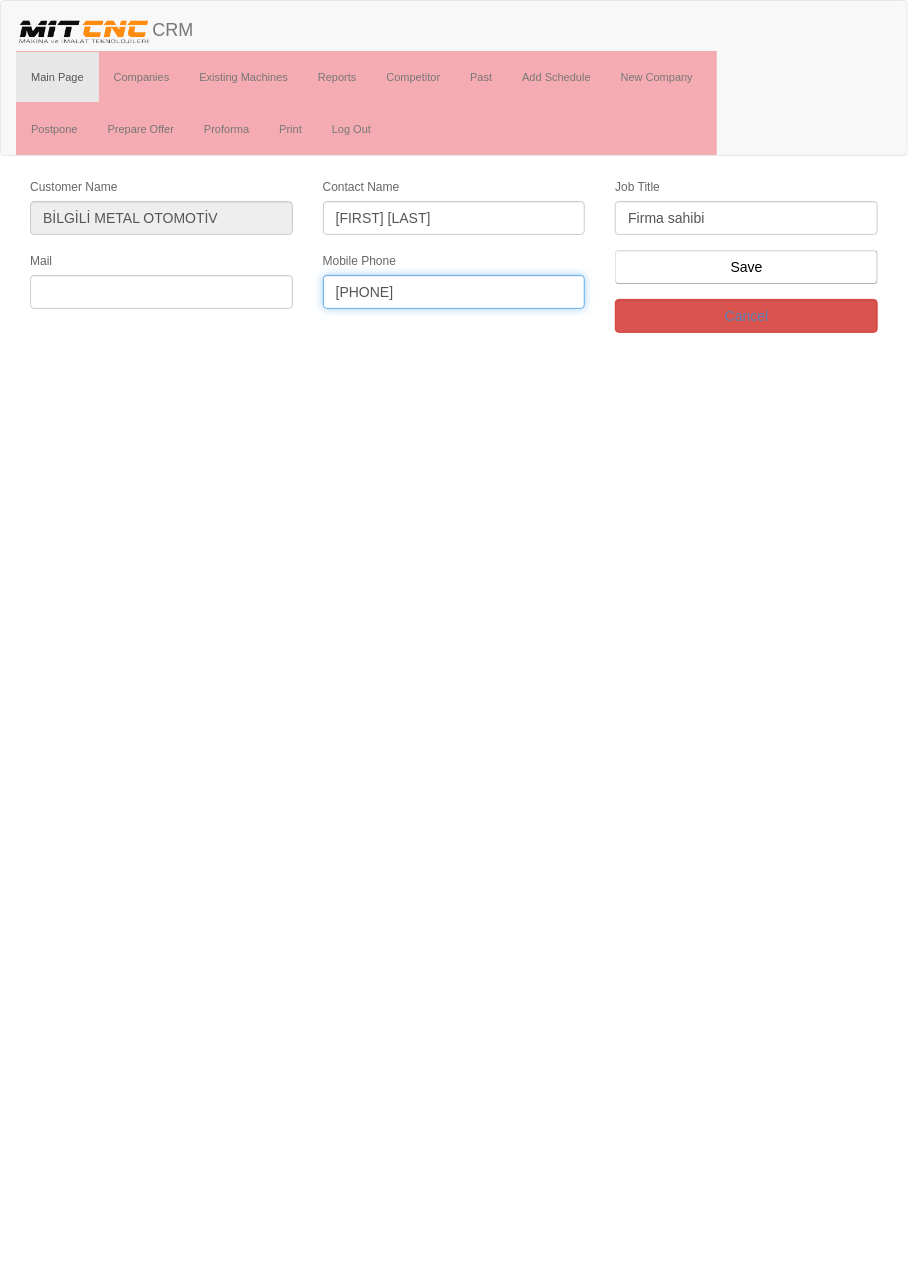 click on "+90 505 953 15 00" at bounding box center (454, 292) 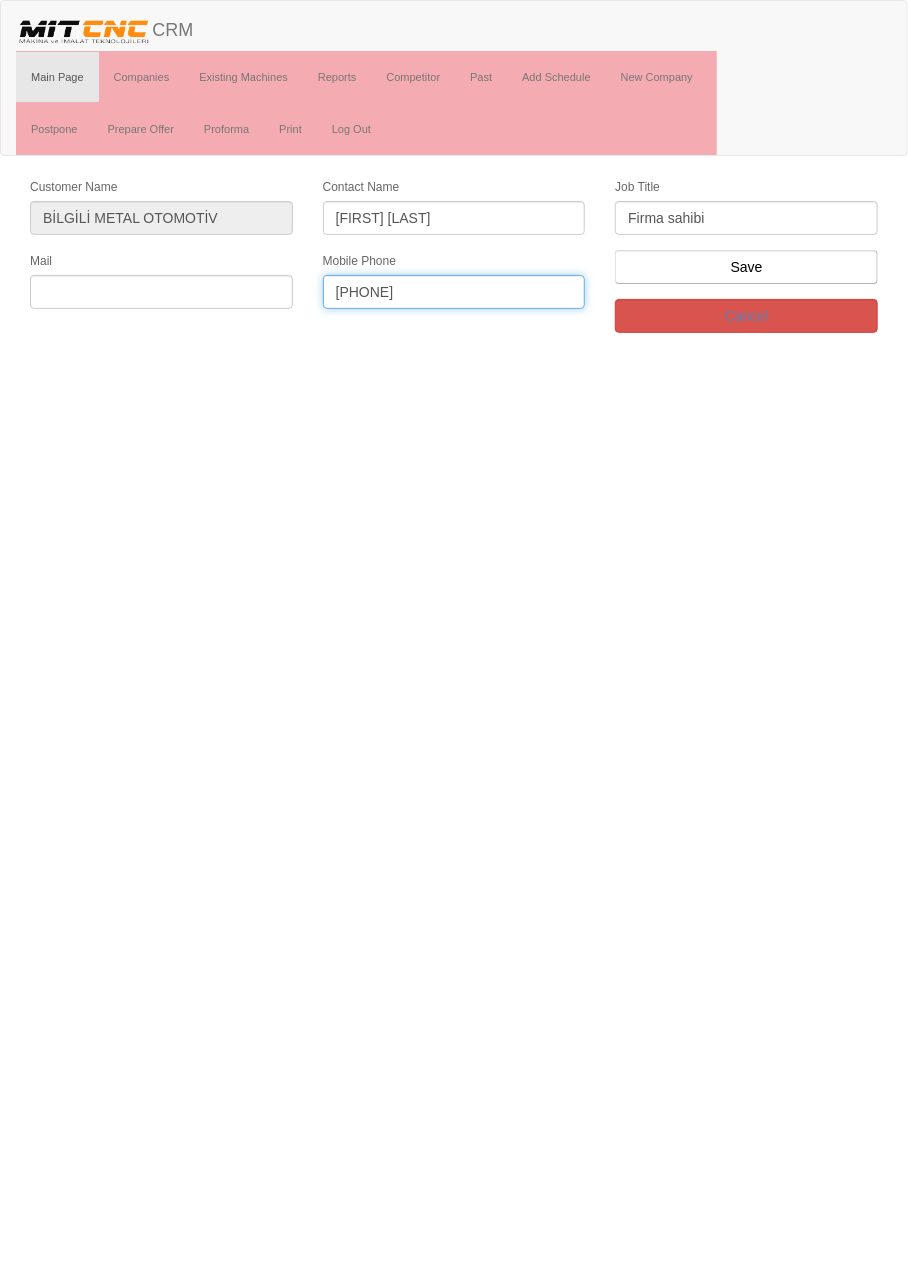 click on "0 505 953 15 00" at bounding box center [454, 292] 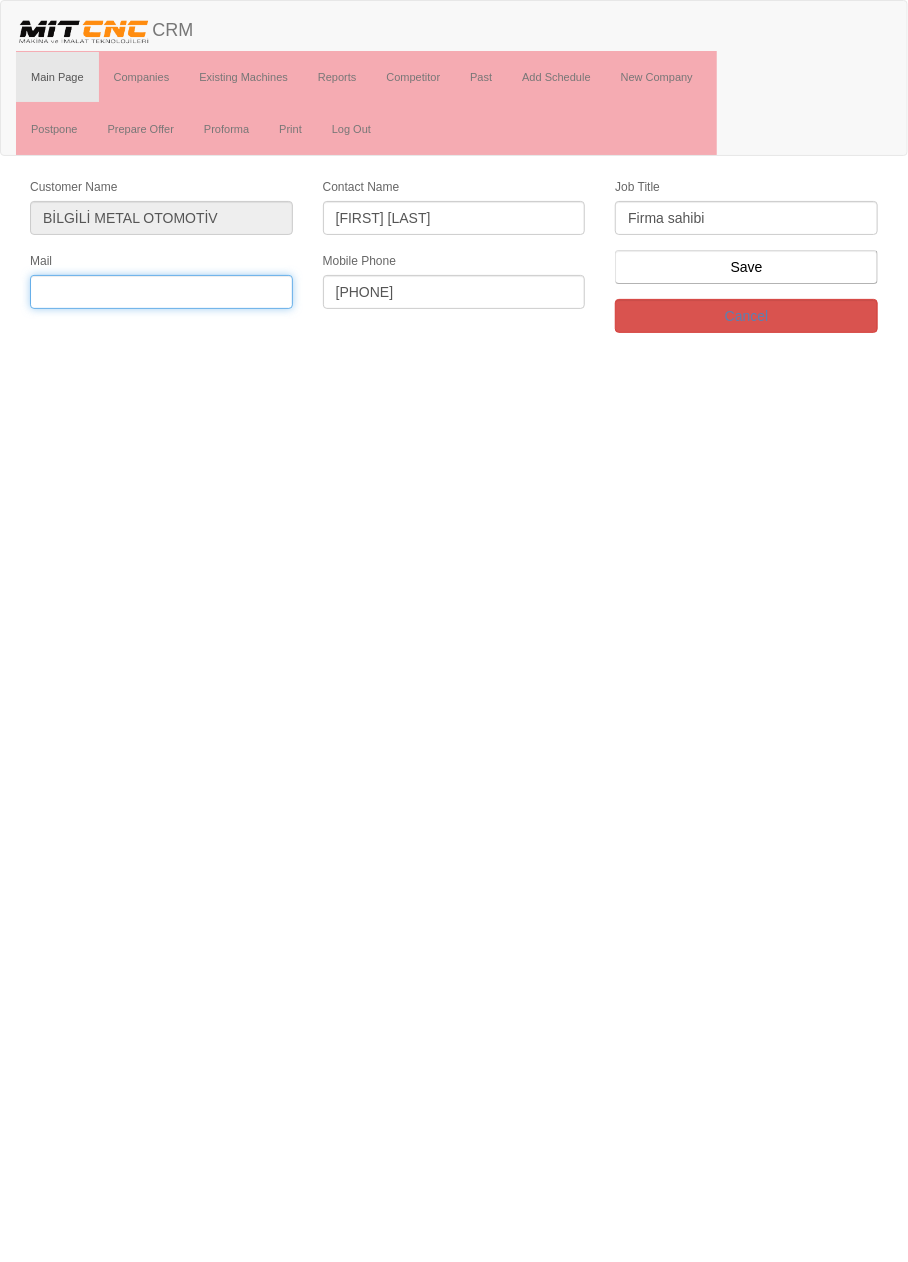 click at bounding box center (161, 292) 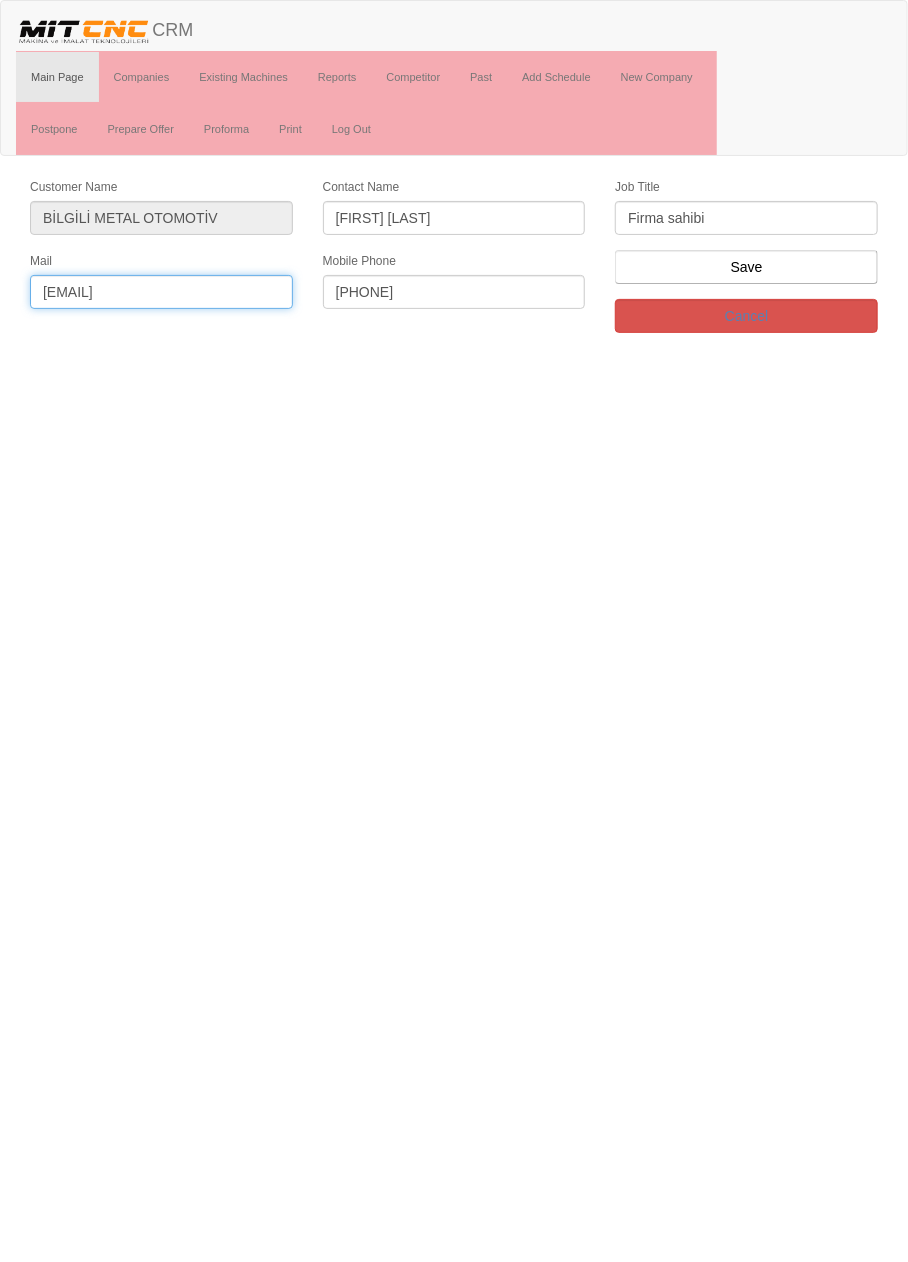 type on "mbilgili@example.com" 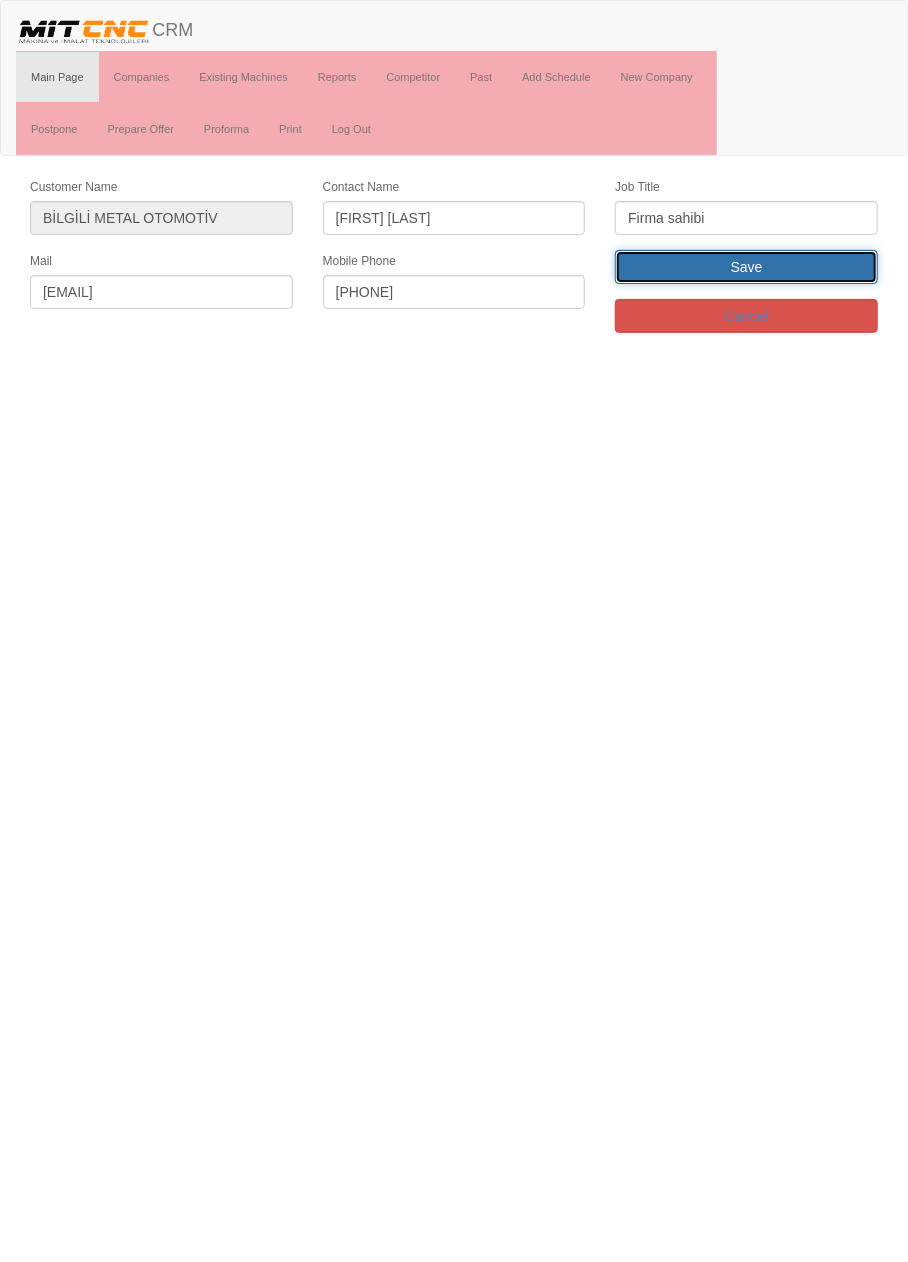 click on "Save" at bounding box center (746, 267) 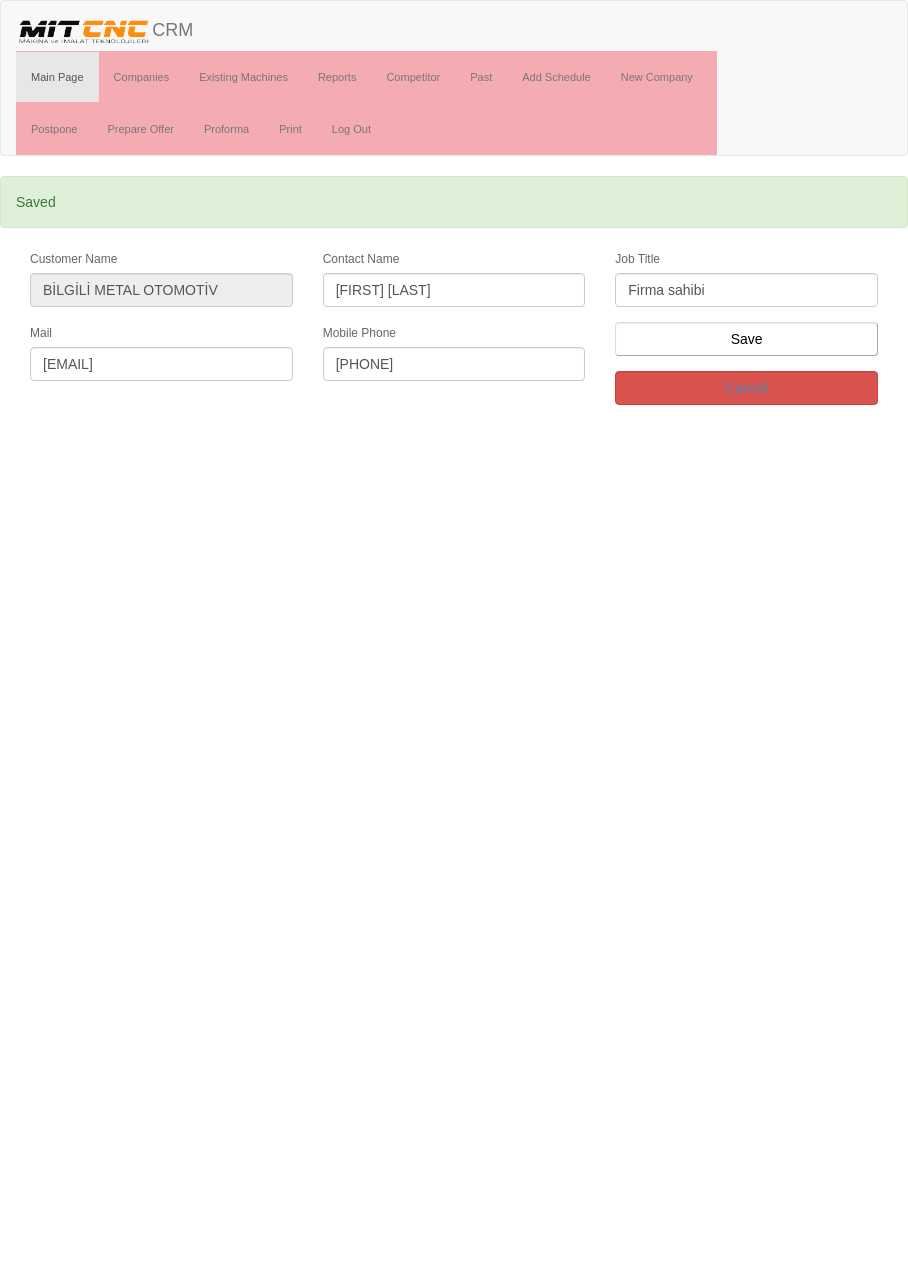scroll, scrollTop: 0, scrollLeft: 0, axis: both 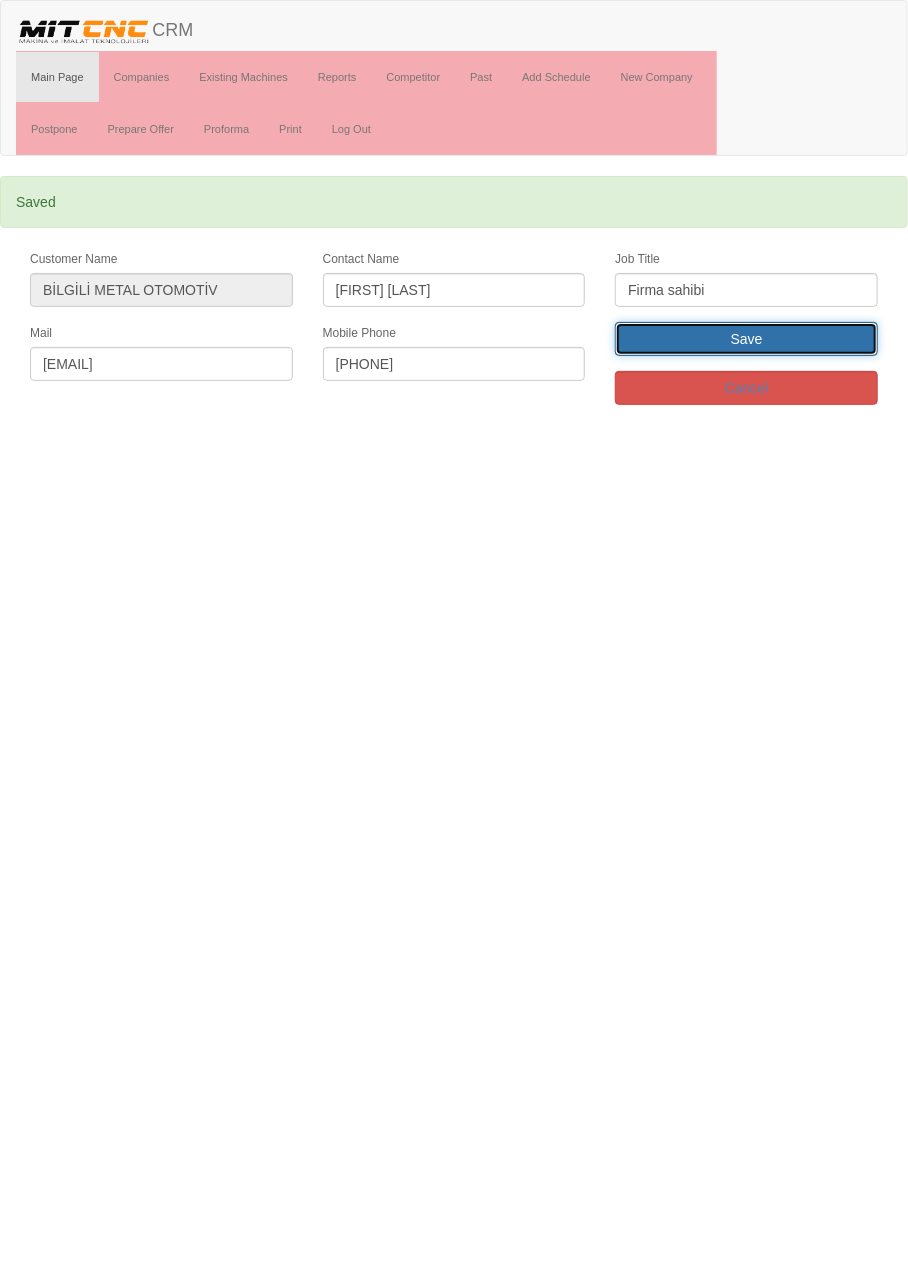 click on "Save" at bounding box center [746, 339] 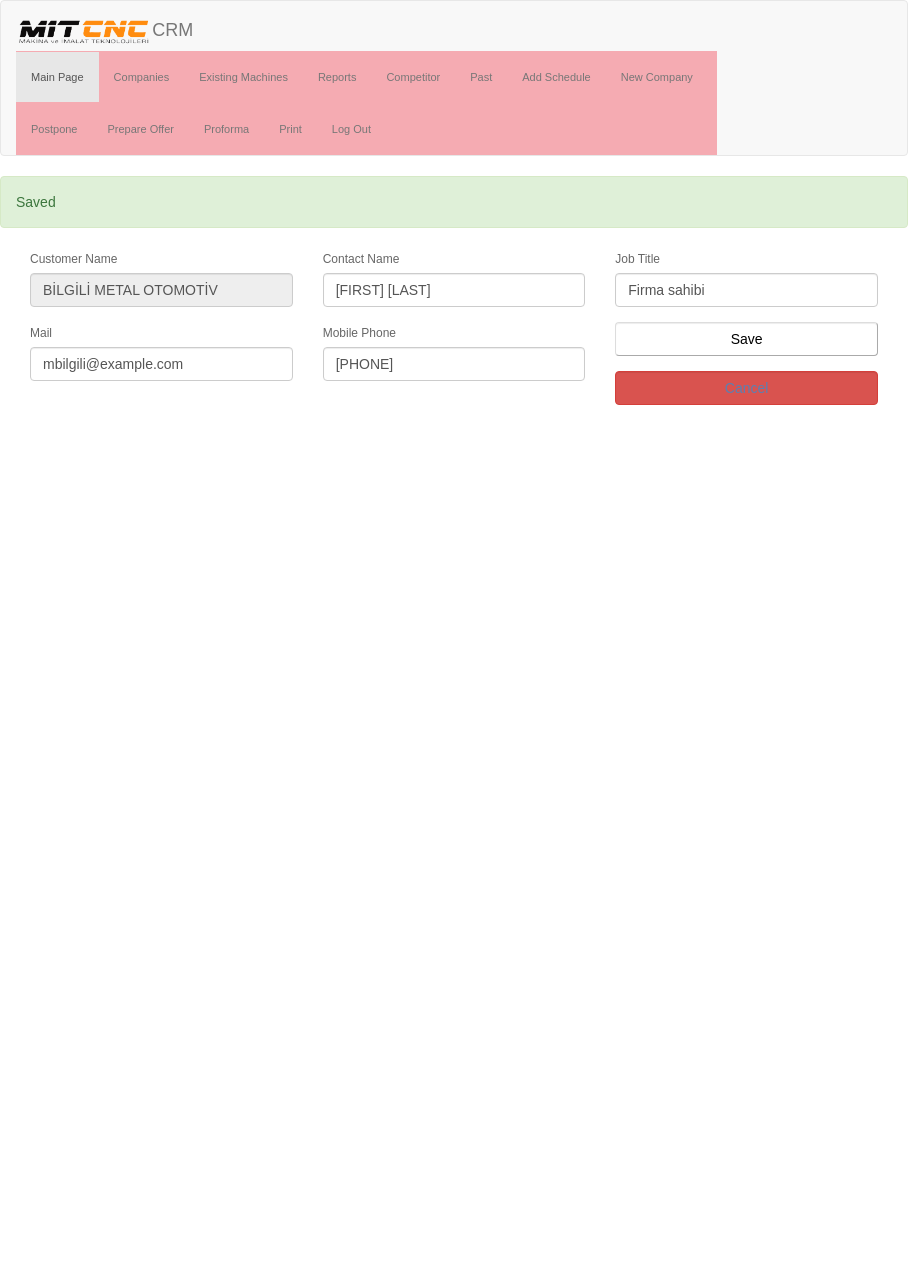 scroll, scrollTop: 0, scrollLeft: 0, axis: both 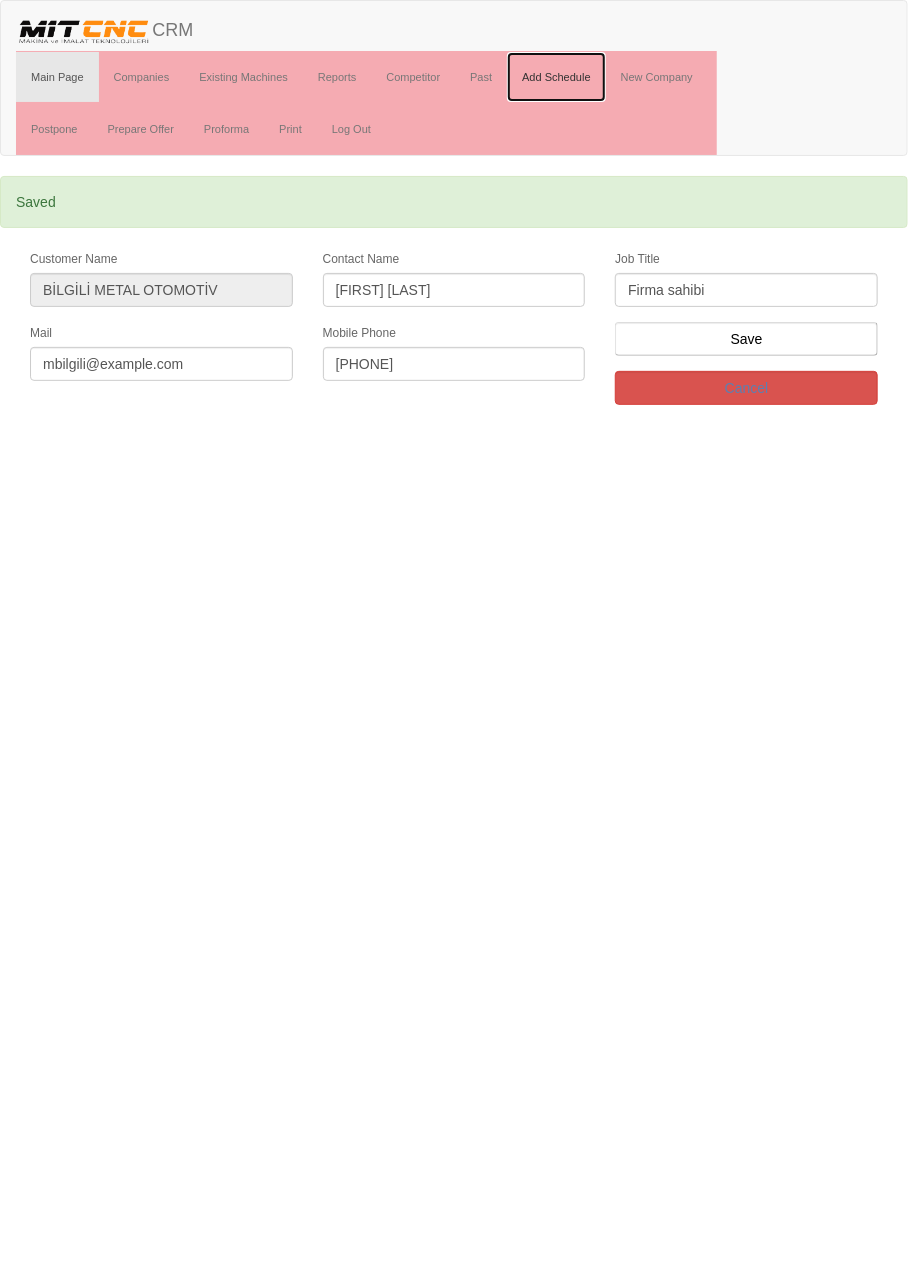 click on "Add Schedule" at bounding box center [556, 77] 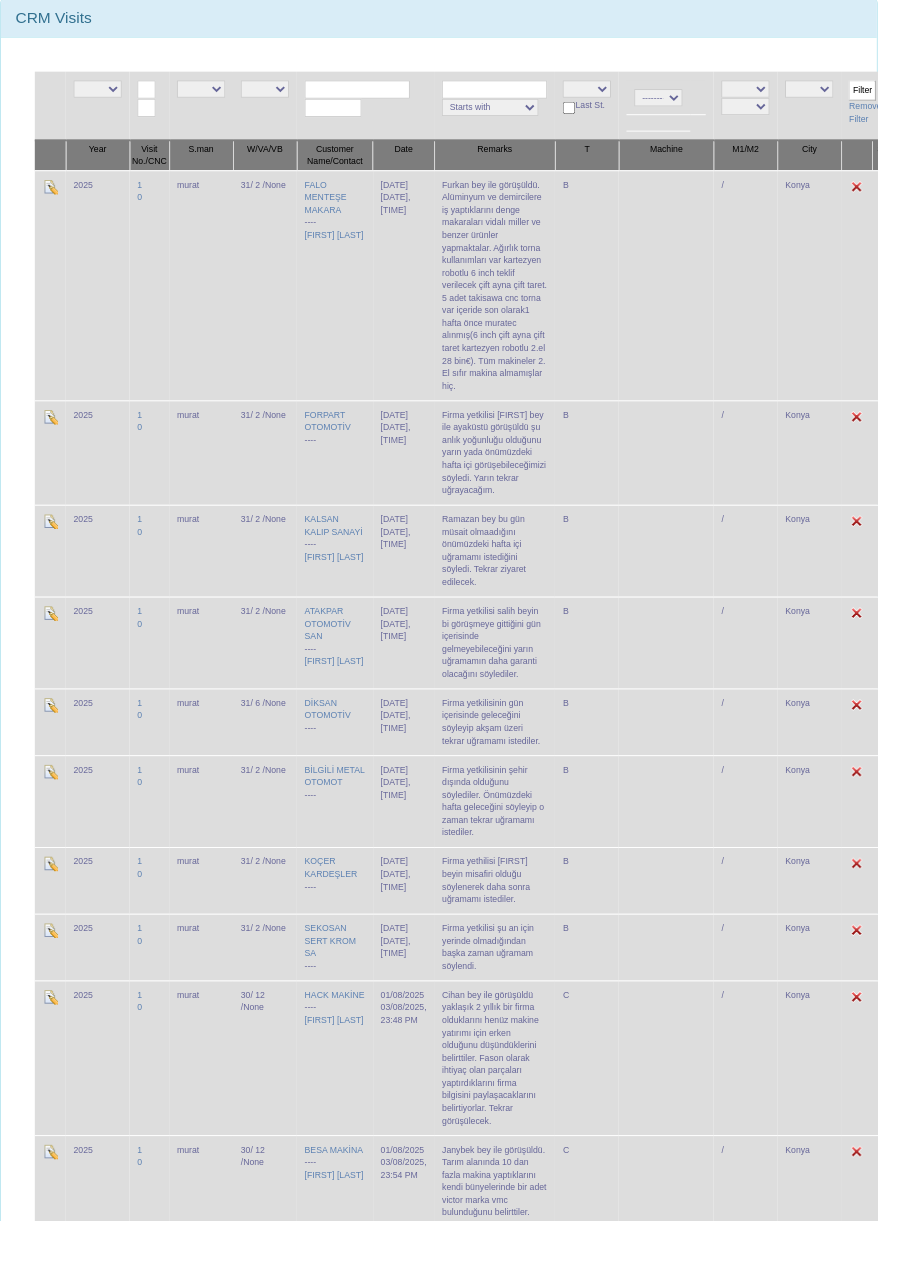 scroll, scrollTop: 237, scrollLeft: 0, axis: vertical 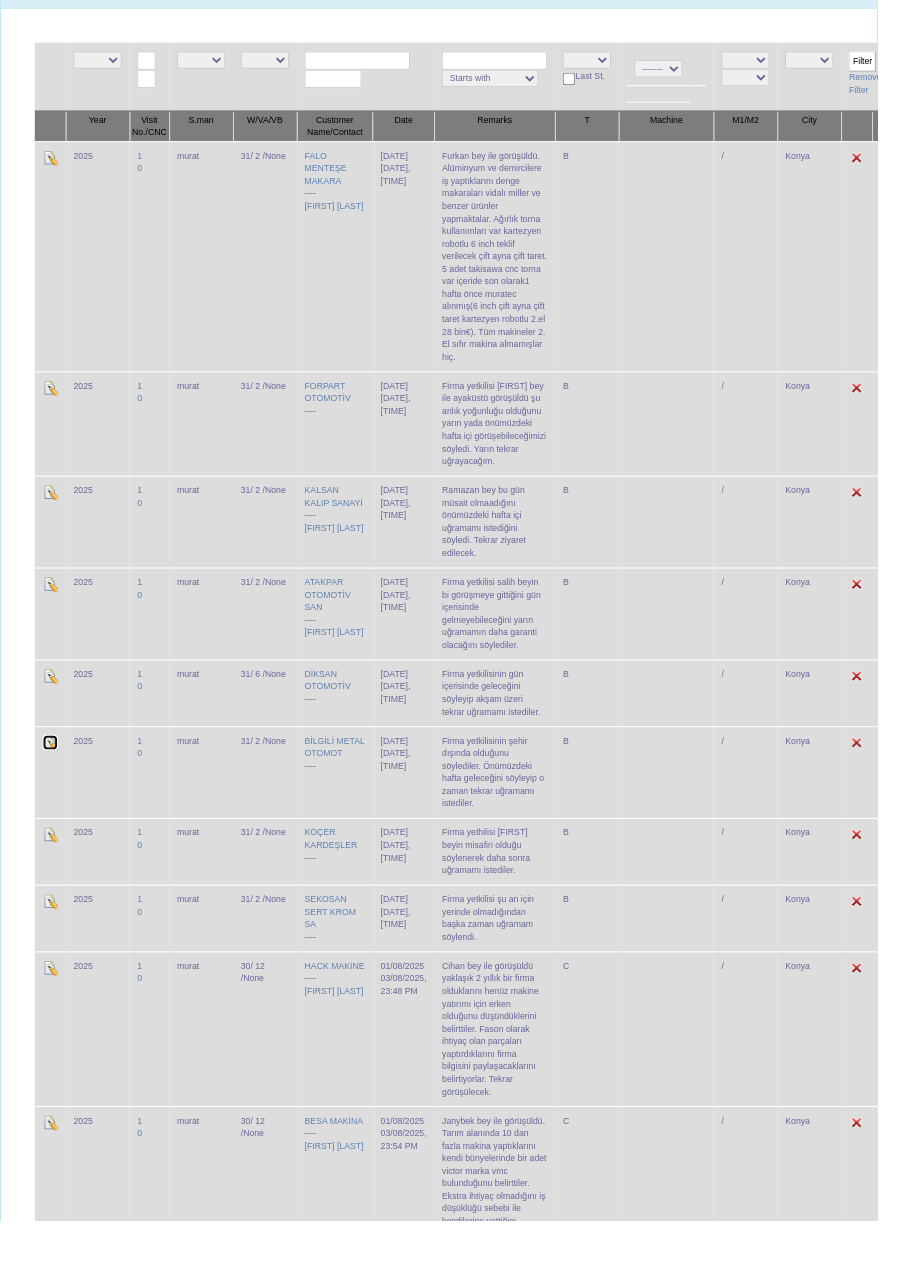click at bounding box center (52, 768) 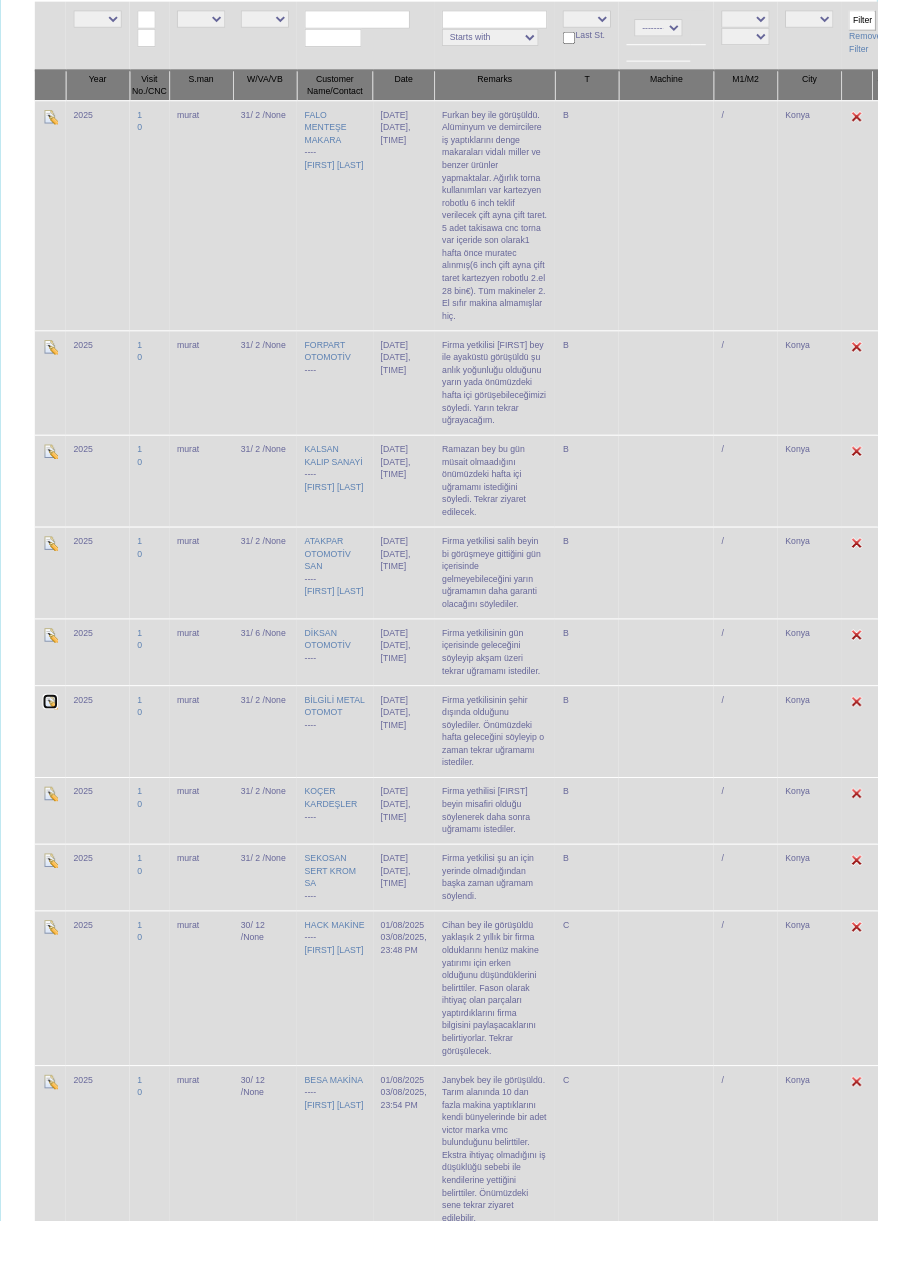 scroll, scrollTop: 320, scrollLeft: 0, axis: vertical 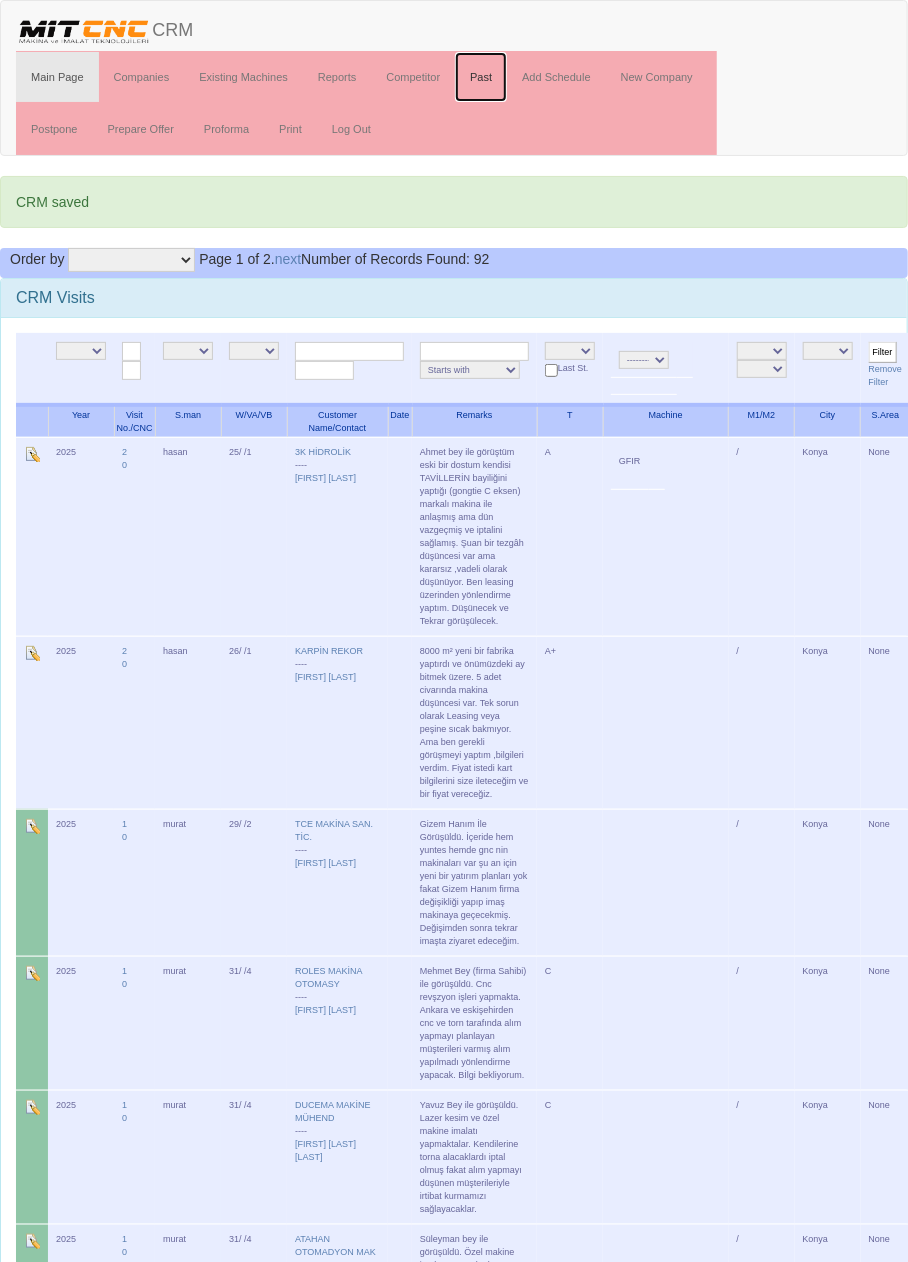 click on "Past" at bounding box center [481, 77] 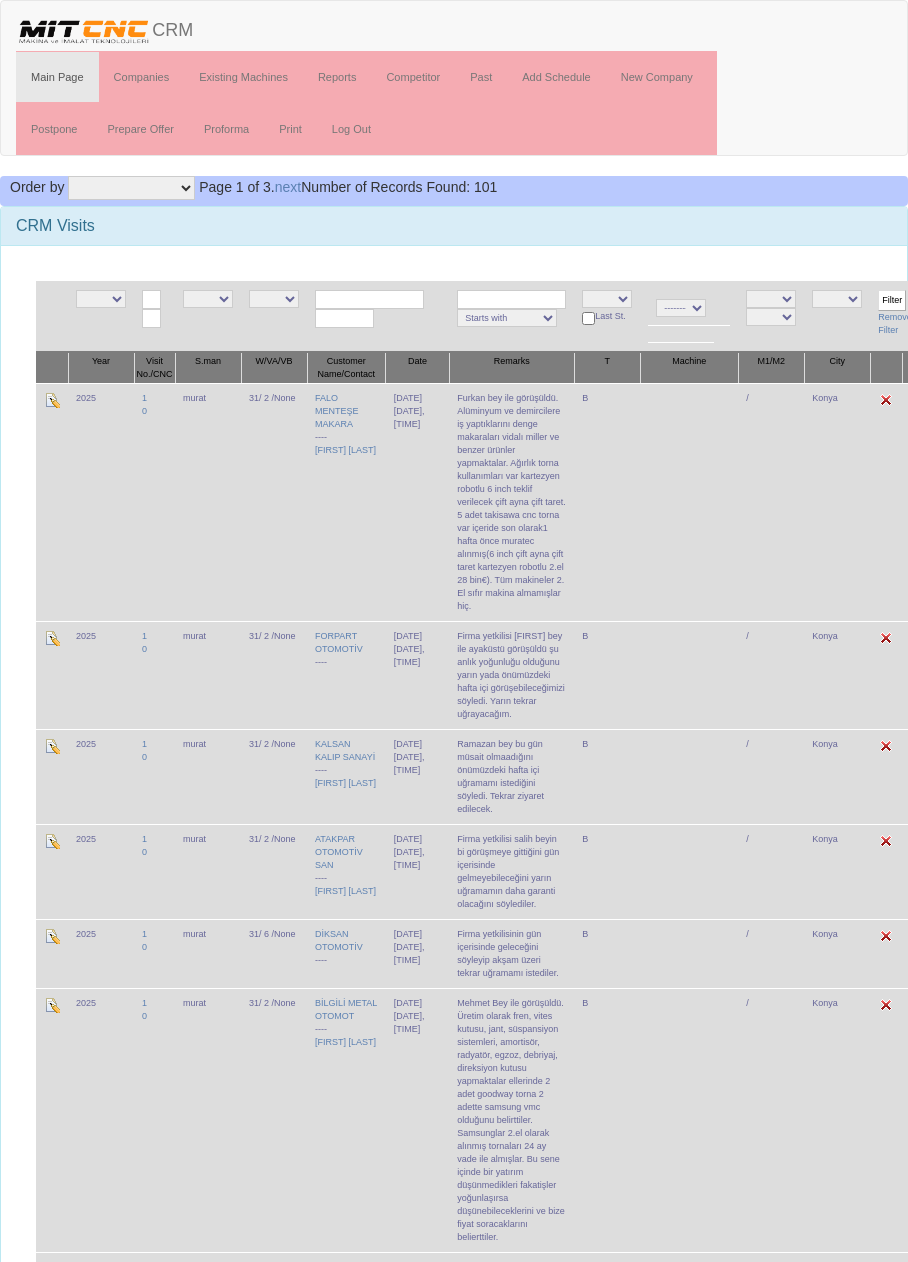 scroll, scrollTop: 0, scrollLeft: 0, axis: both 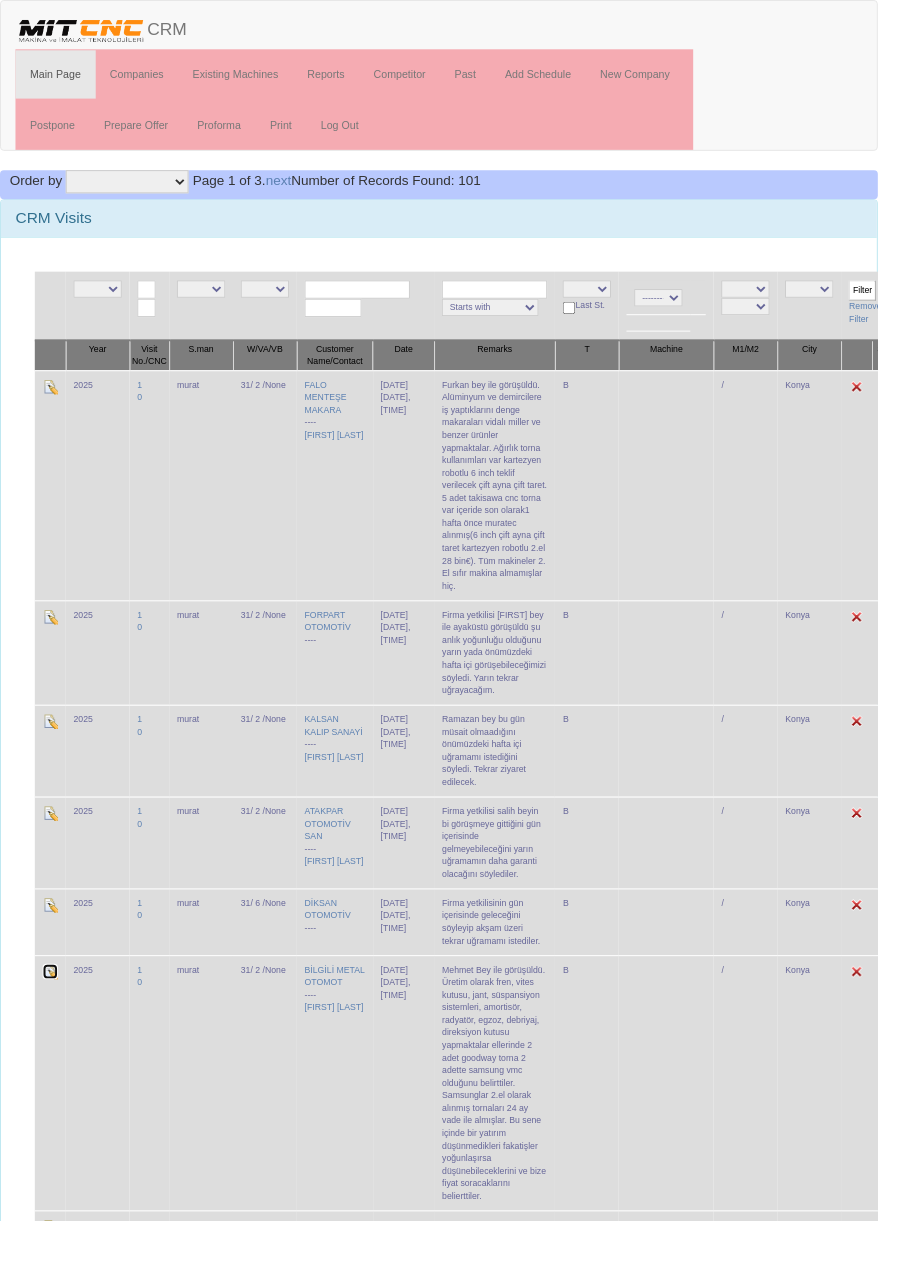 click at bounding box center (52, 1005) 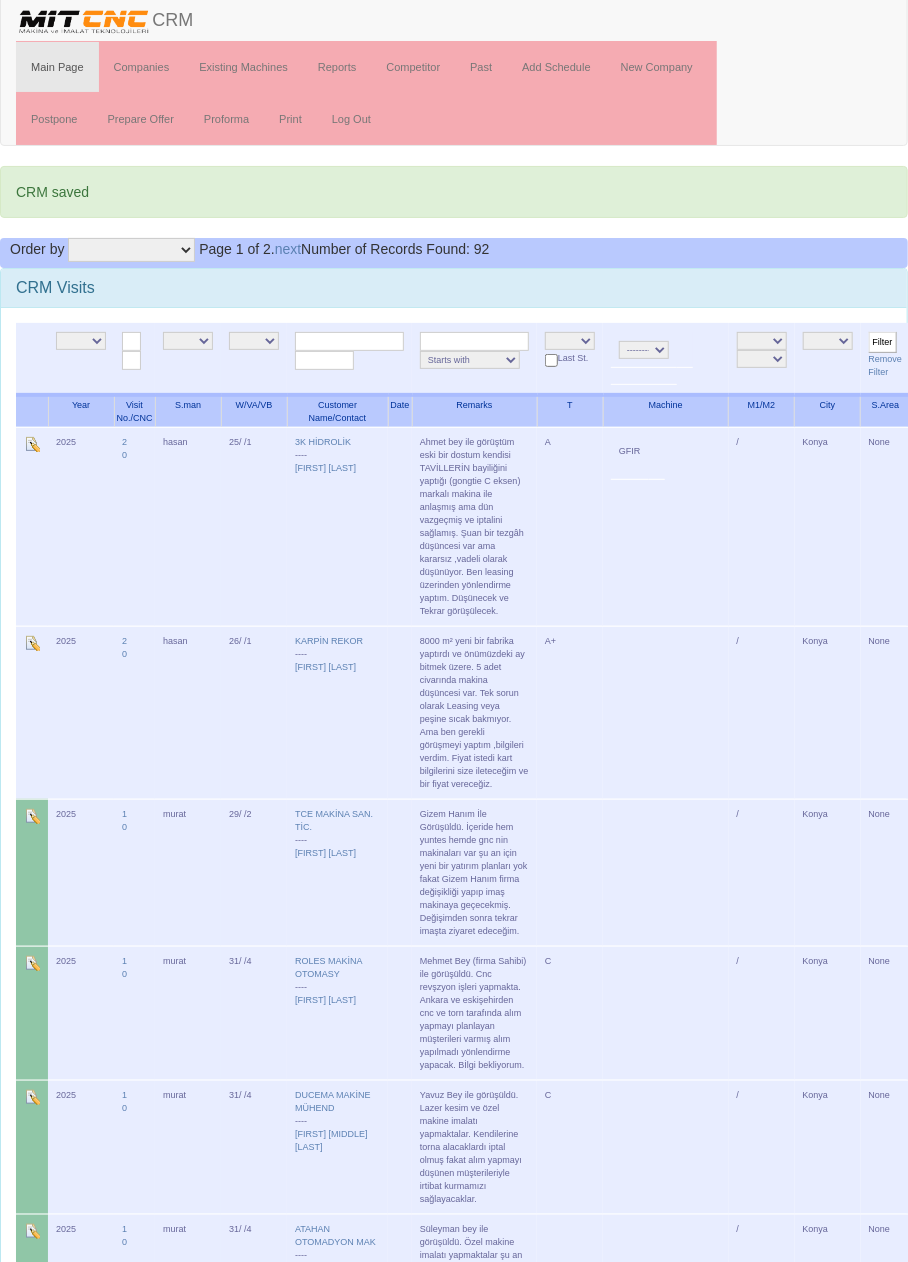 scroll, scrollTop: 0, scrollLeft: 0, axis: both 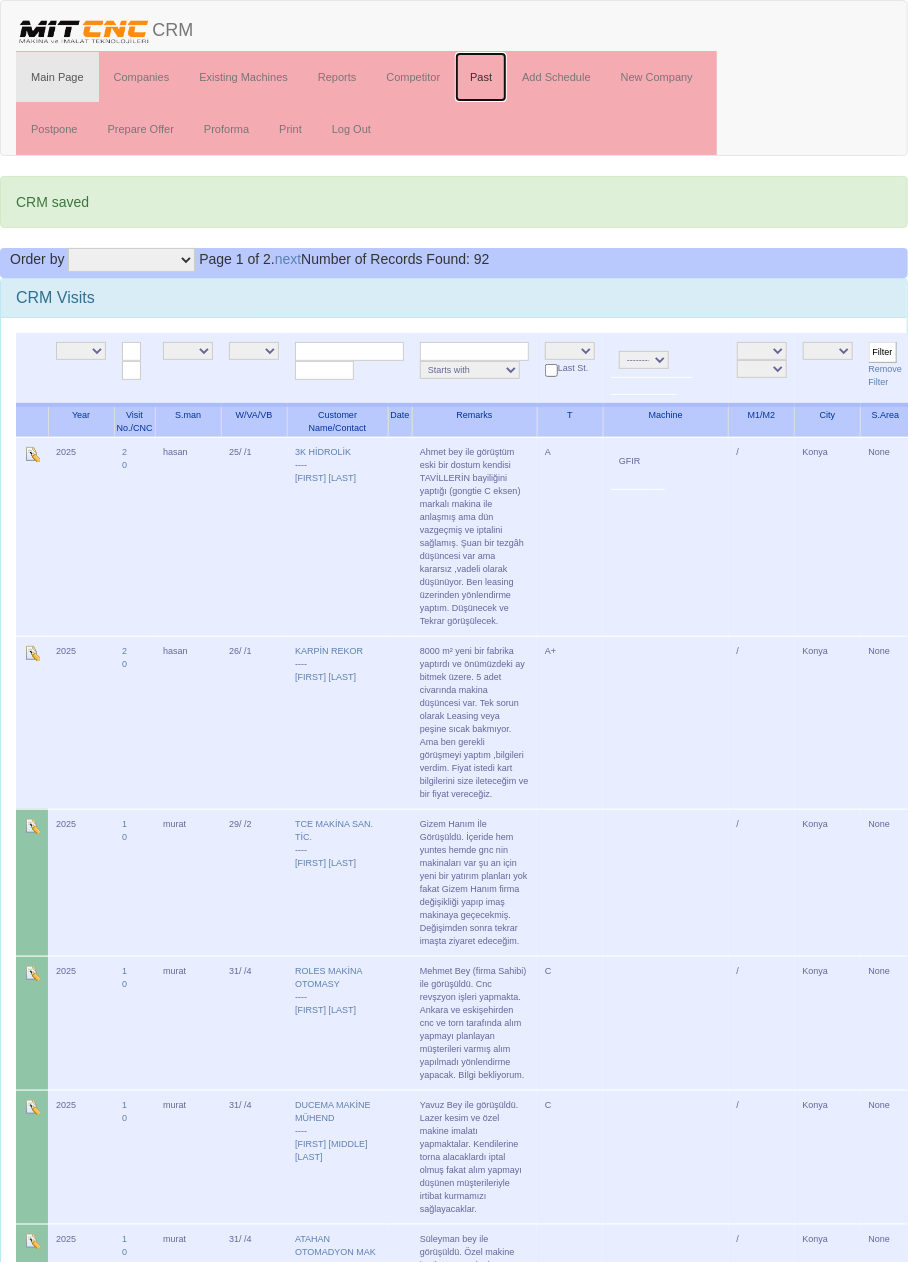 click on "Past" at bounding box center [481, 77] 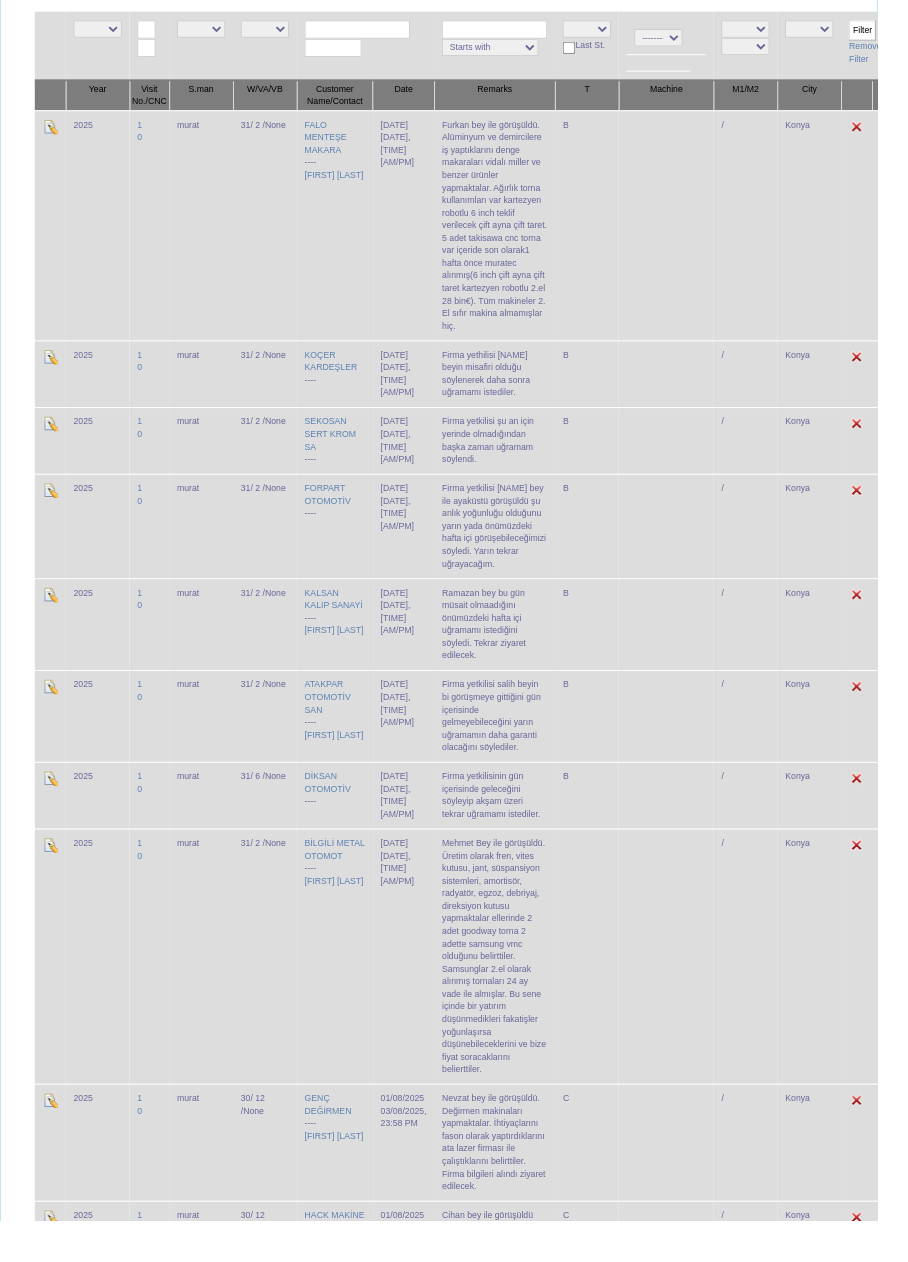 scroll, scrollTop: 274, scrollLeft: 0, axis: vertical 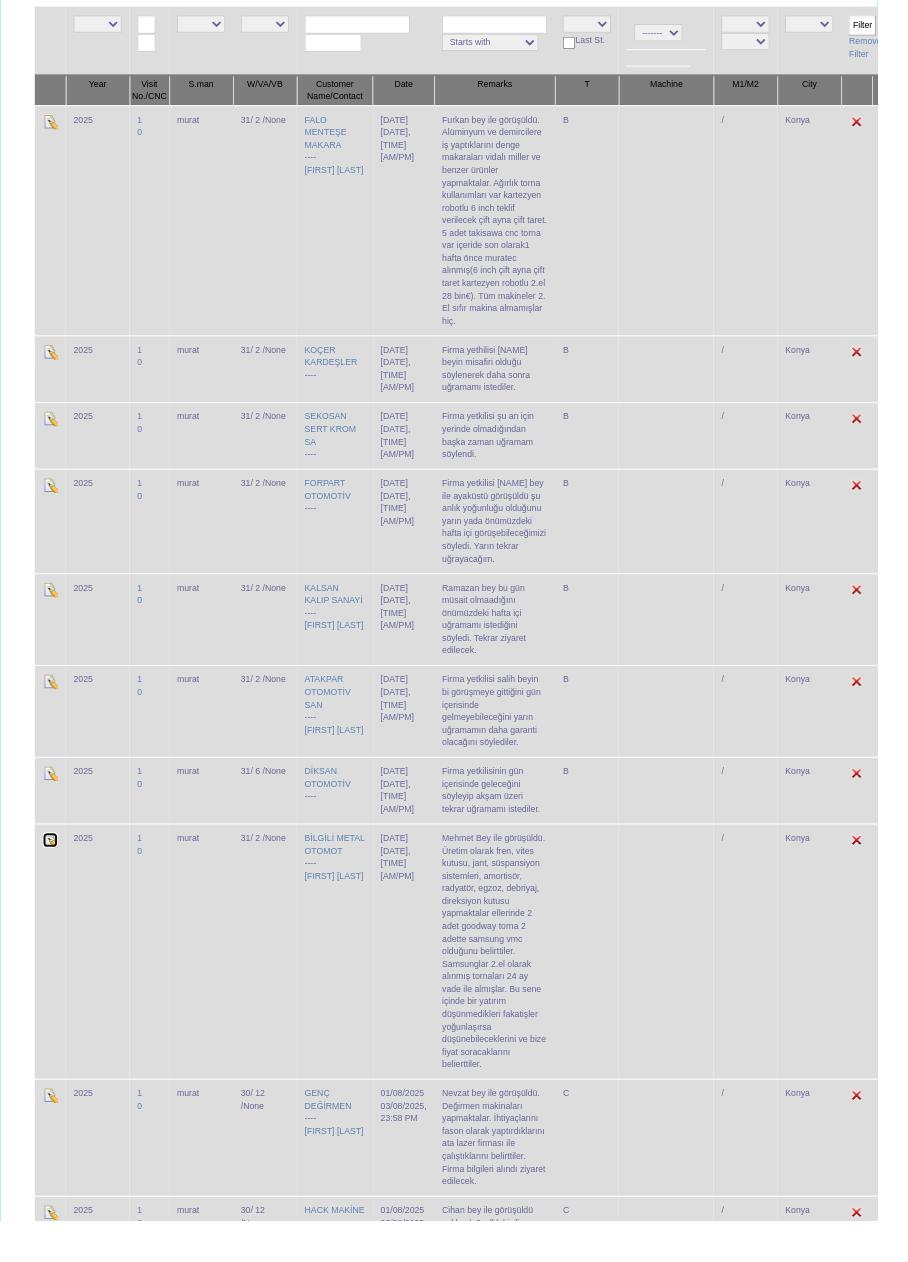 click at bounding box center [52, 869] 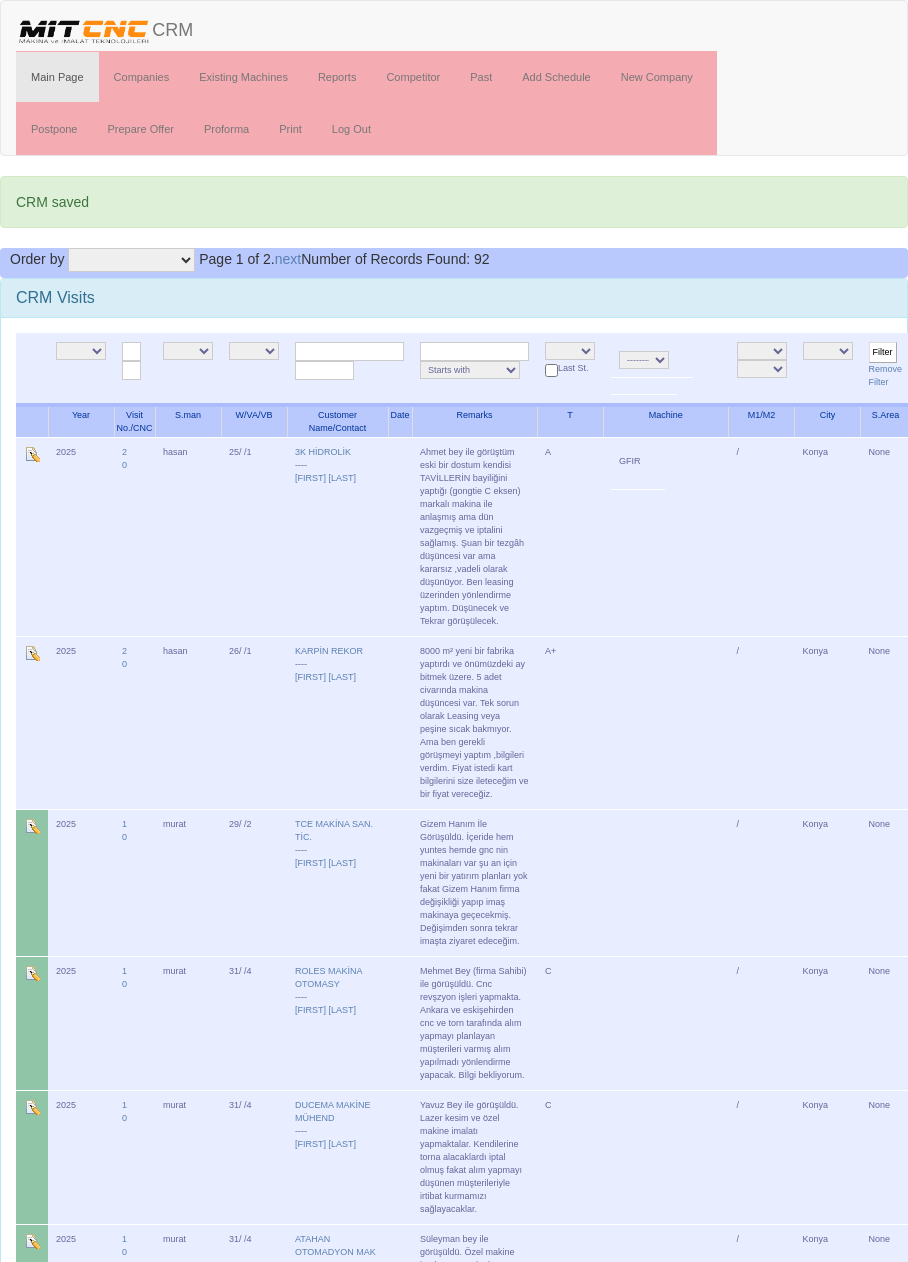 scroll, scrollTop: 0, scrollLeft: 0, axis: both 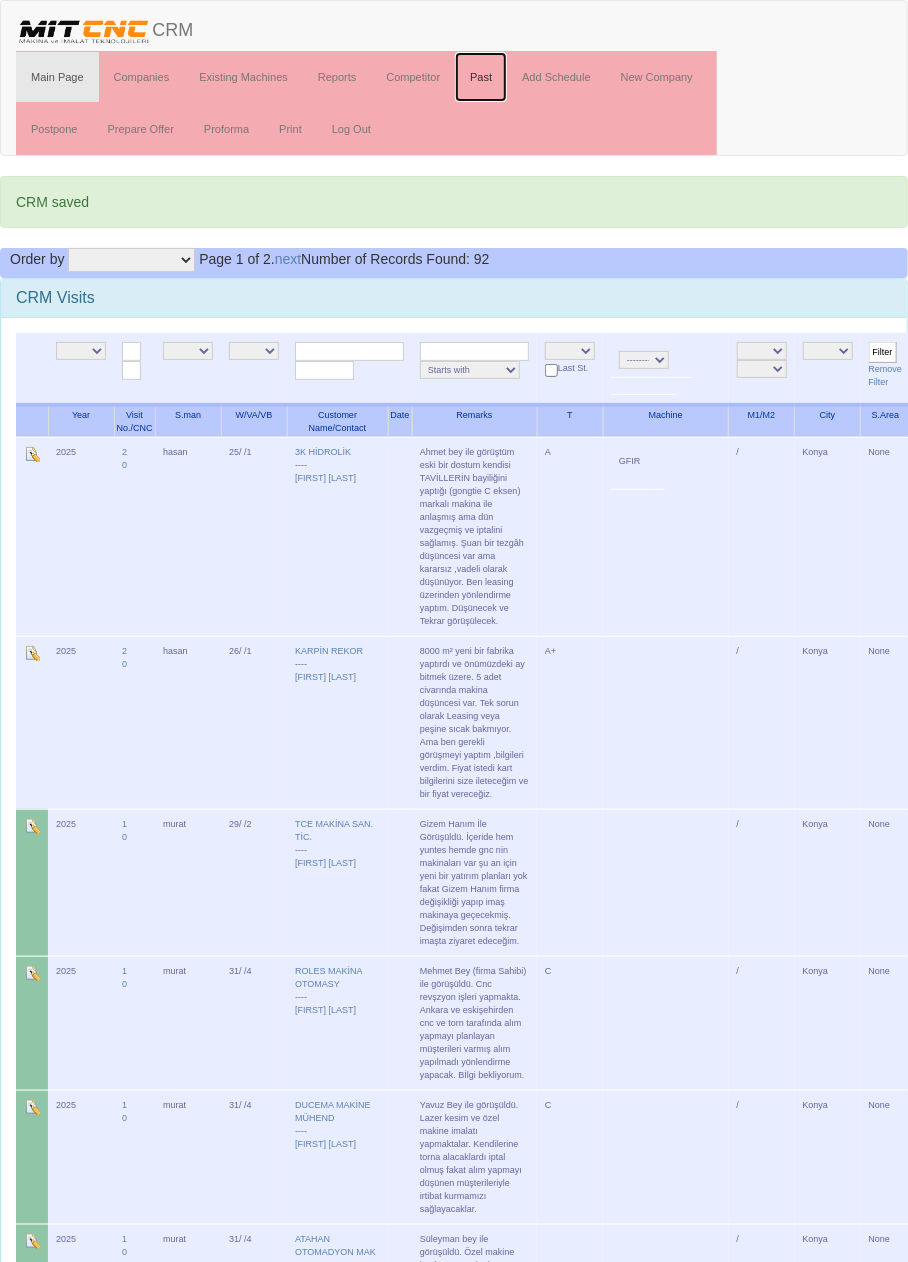click on "Past" at bounding box center [481, 77] 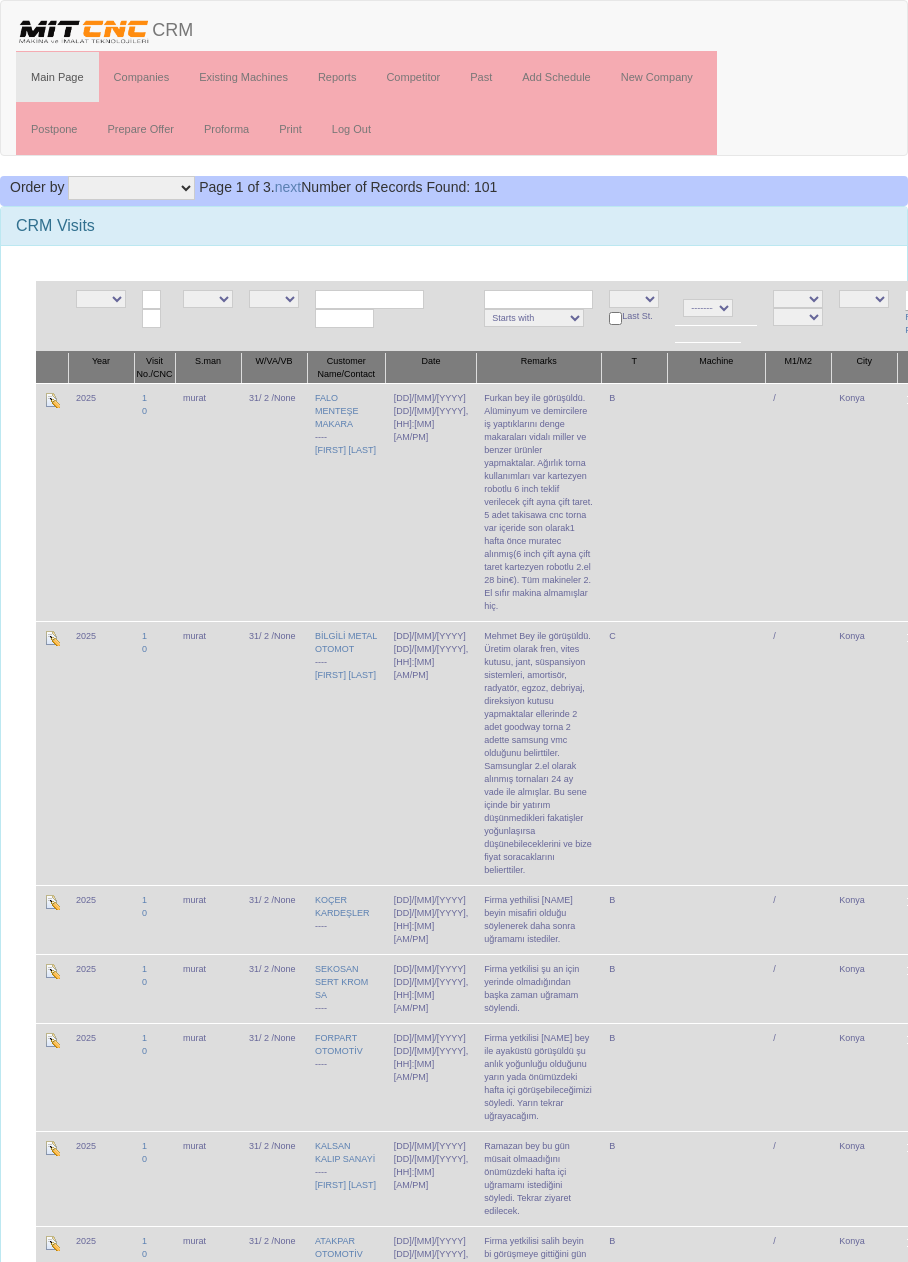 scroll, scrollTop: 0, scrollLeft: 0, axis: both 